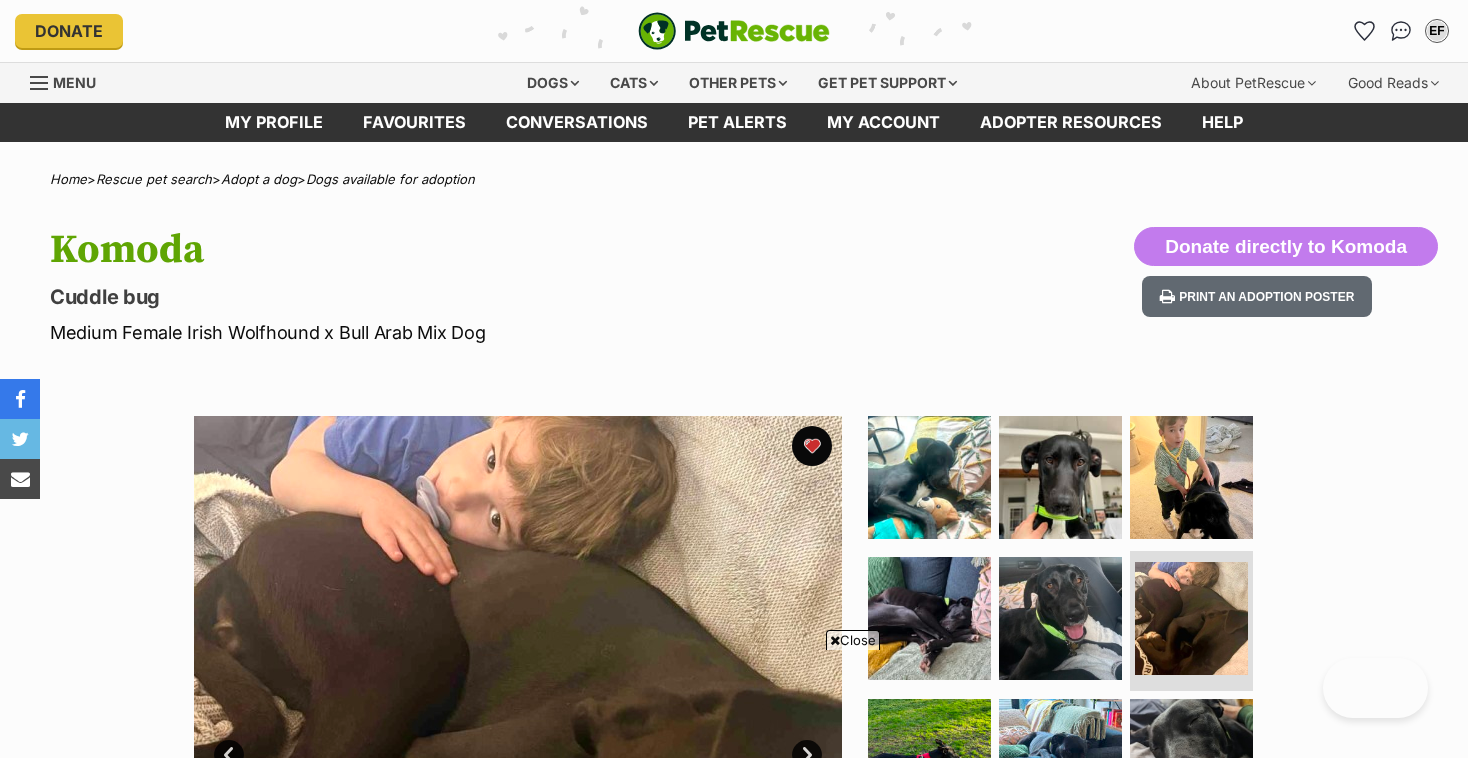 scroll, scrollTop: 337, scrollLeft: 0, axis: vertical 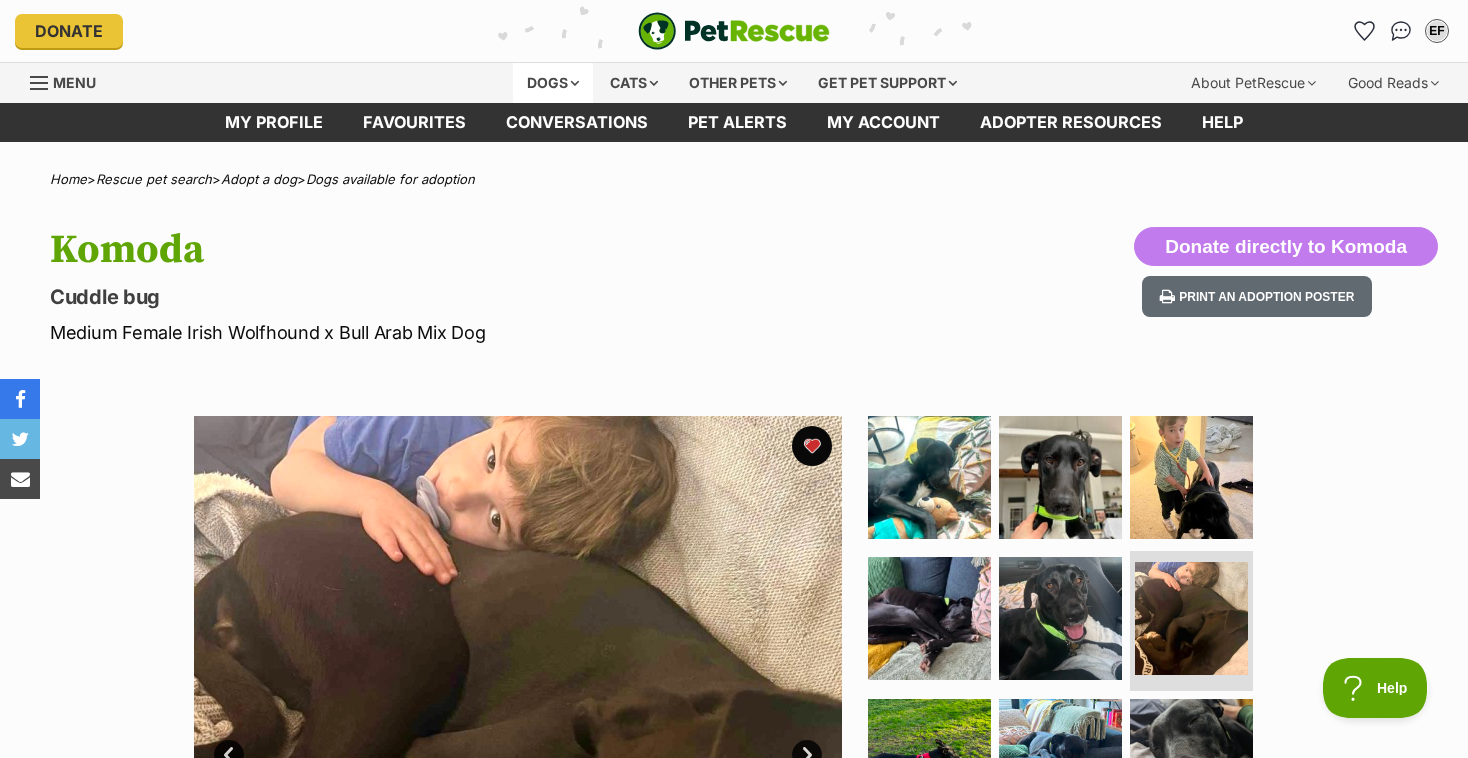 click on "Dogs" at bounding box center (553, 83) 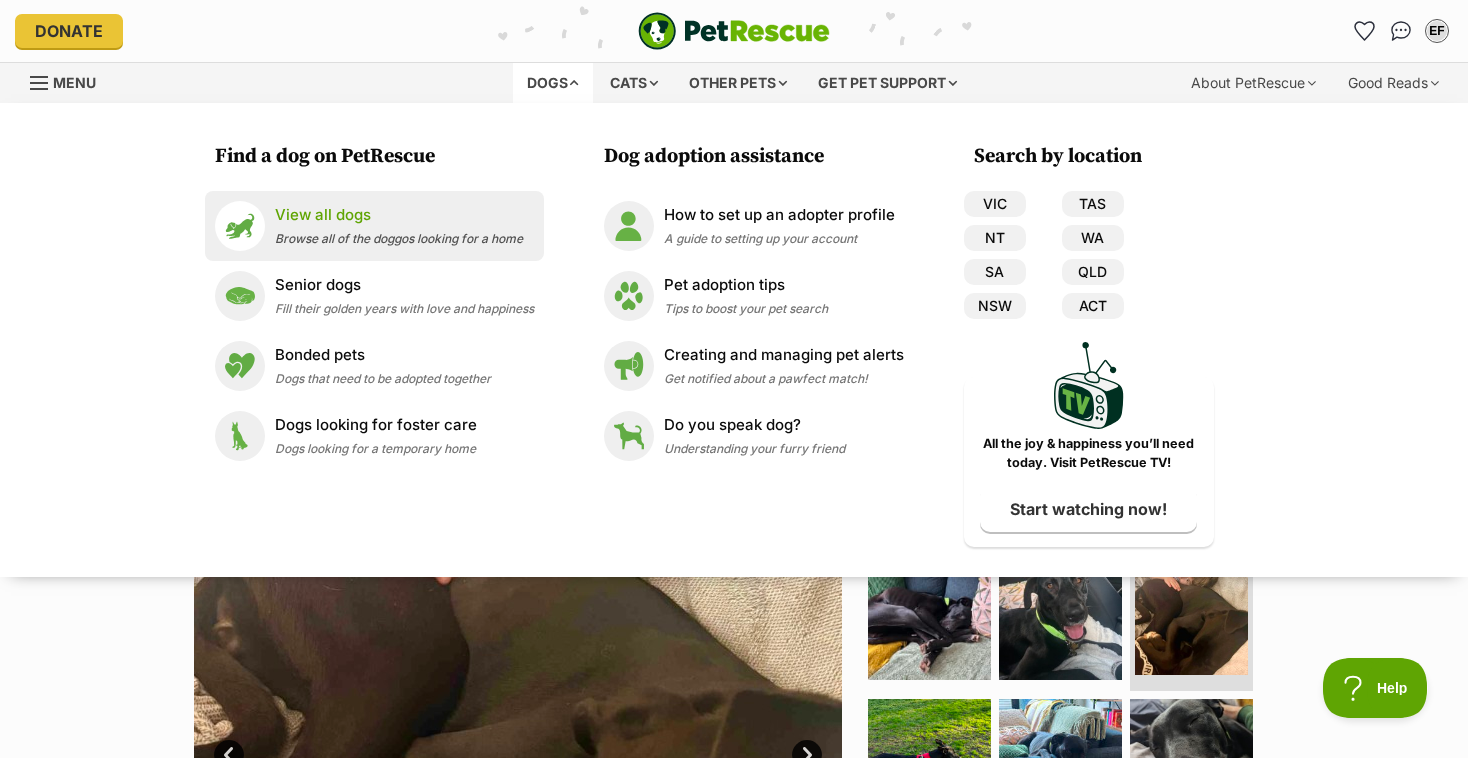 click on "View all dogs" at bounding box center (399, 215) 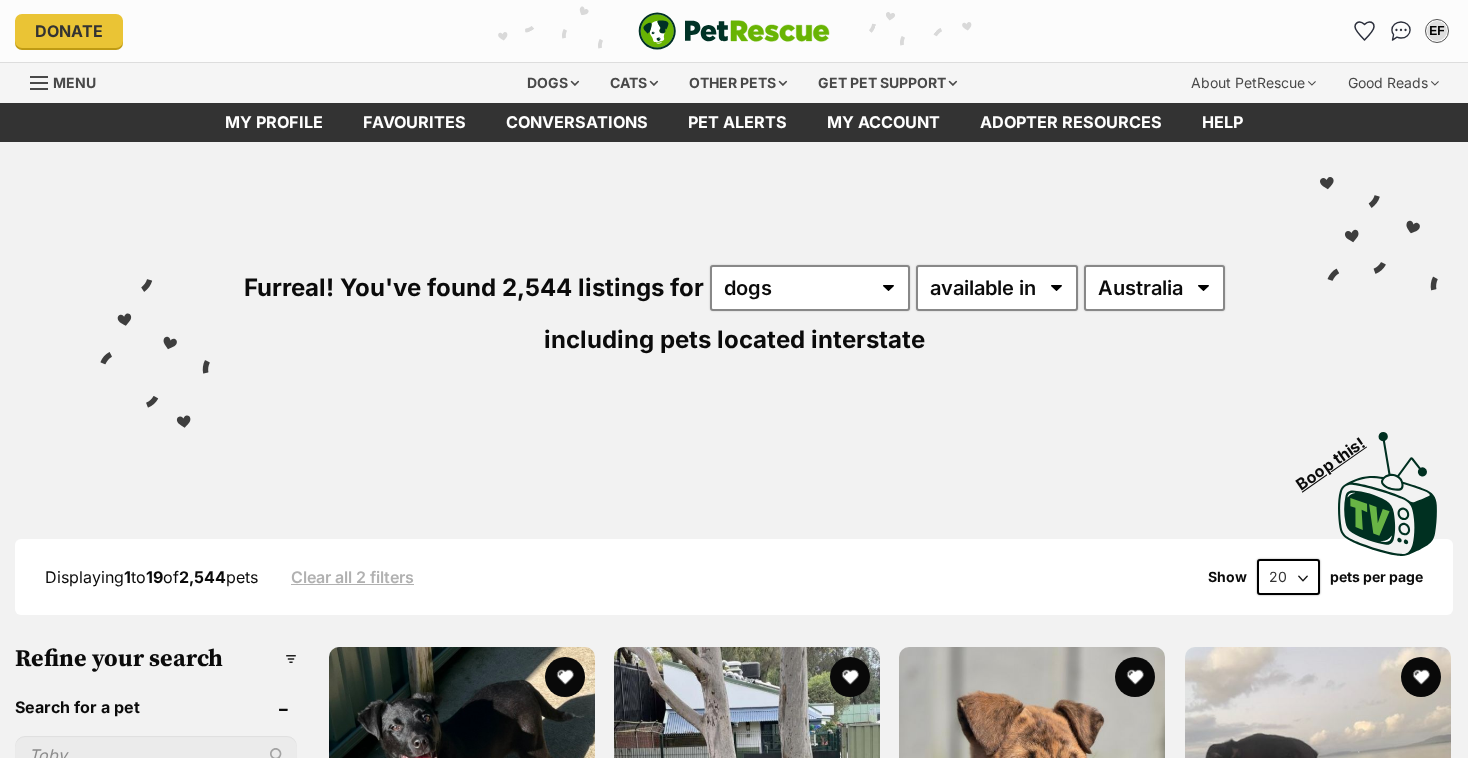 scroll, scrollTop: 11, scrollLeft: 0, axis: vertical 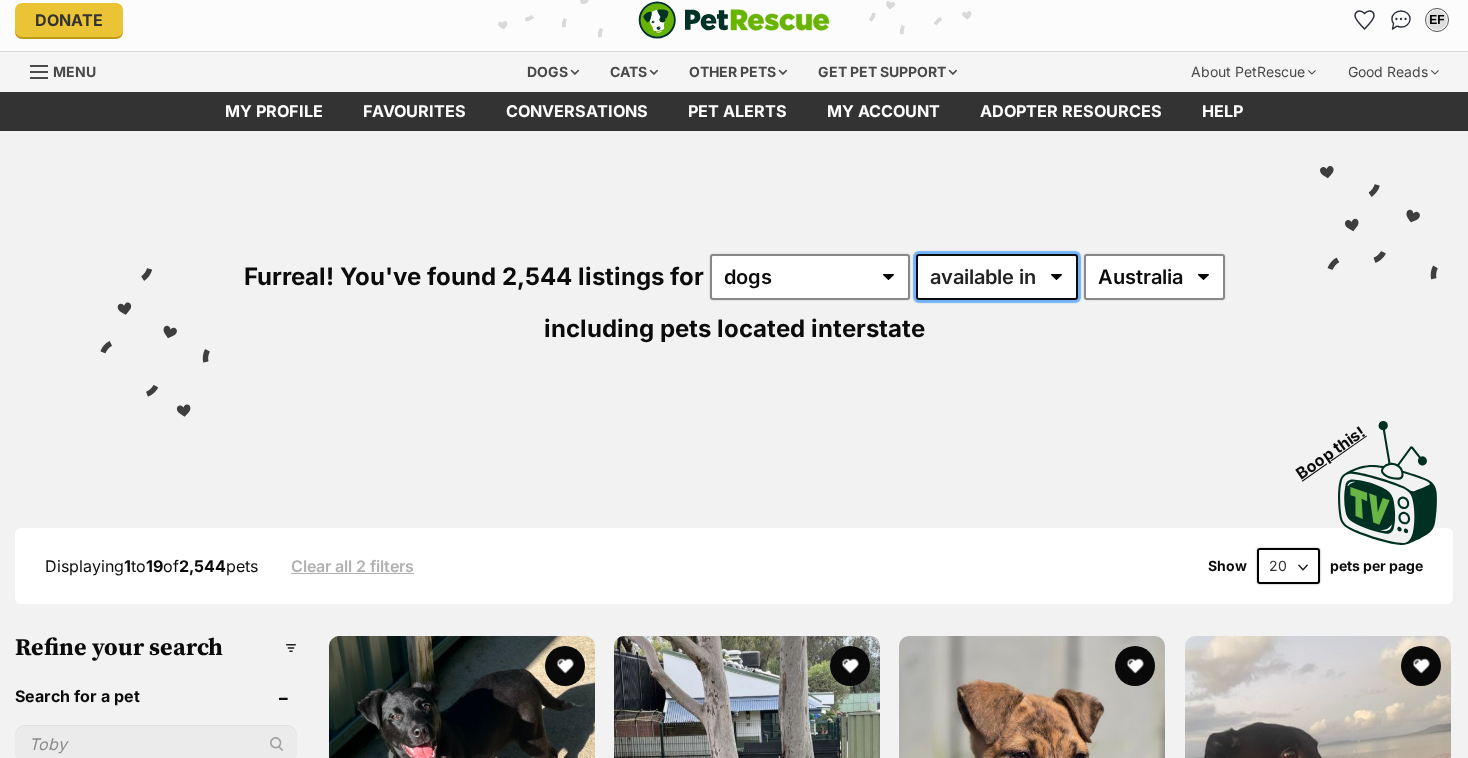 click on "available in
located in" at bounding box center [997, 277] 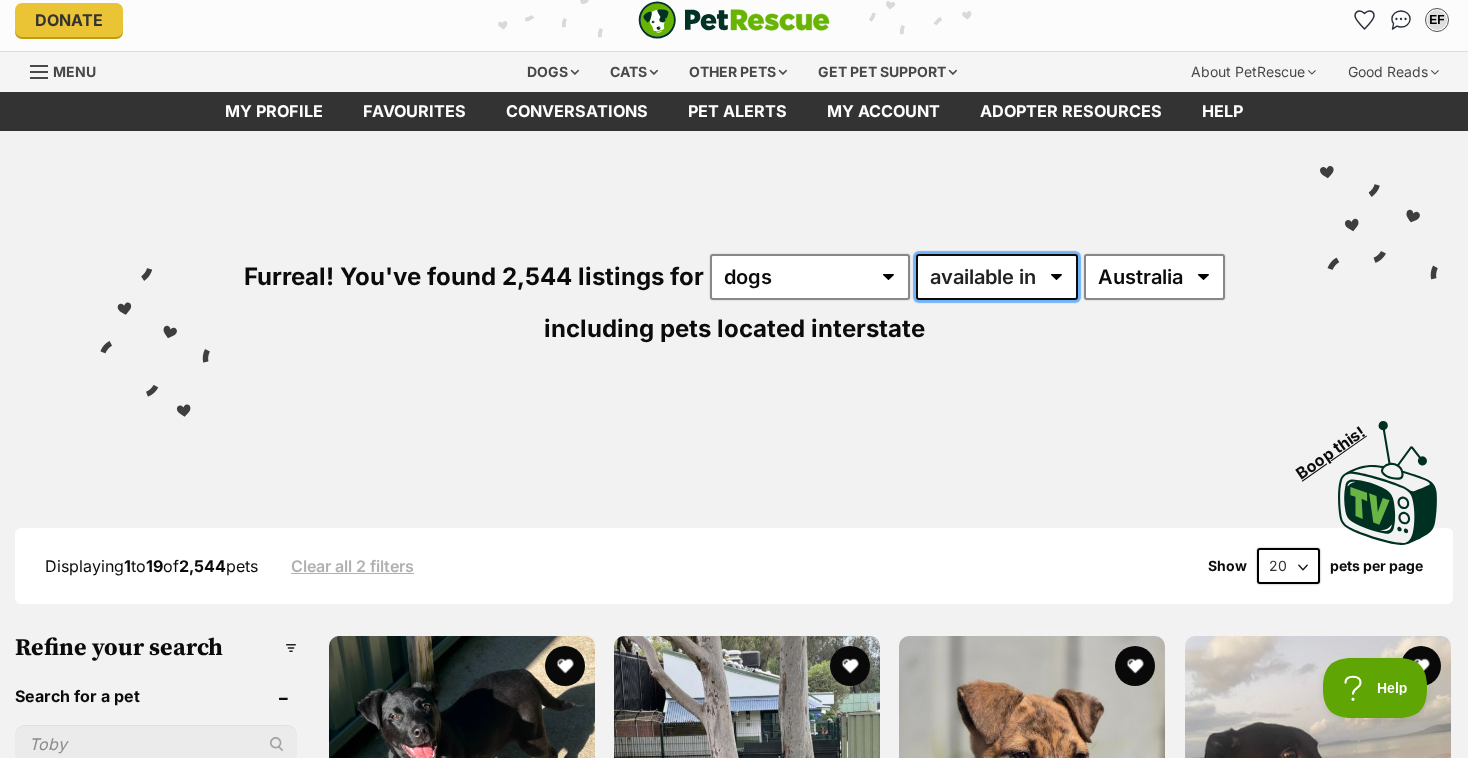 scroll, scrollTop: 0, scrollLeft: 0, axis: both 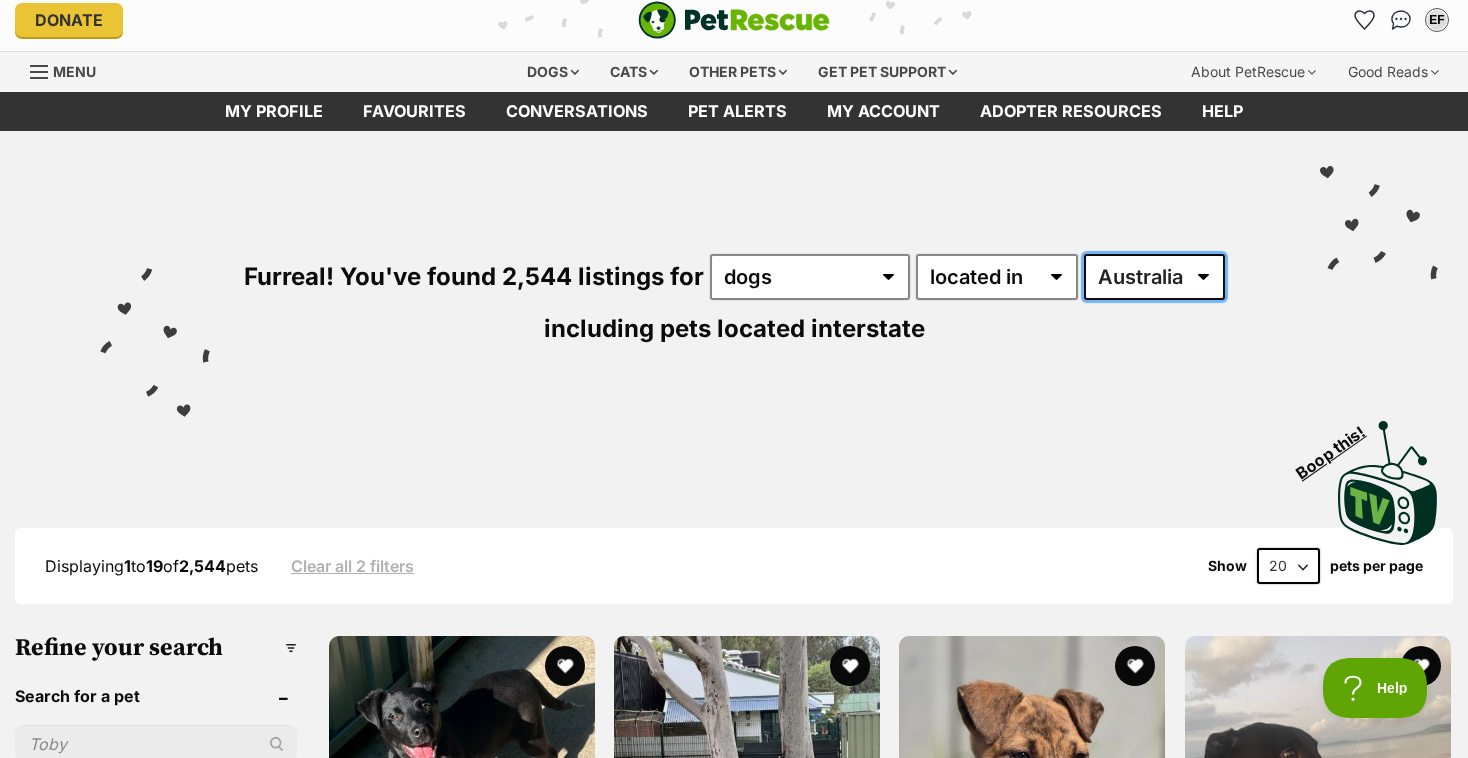 click on "Australia
ACT
NSW
NT
QLD
SA
TAS
VIC
WA" at bounding box center [1154, 277] 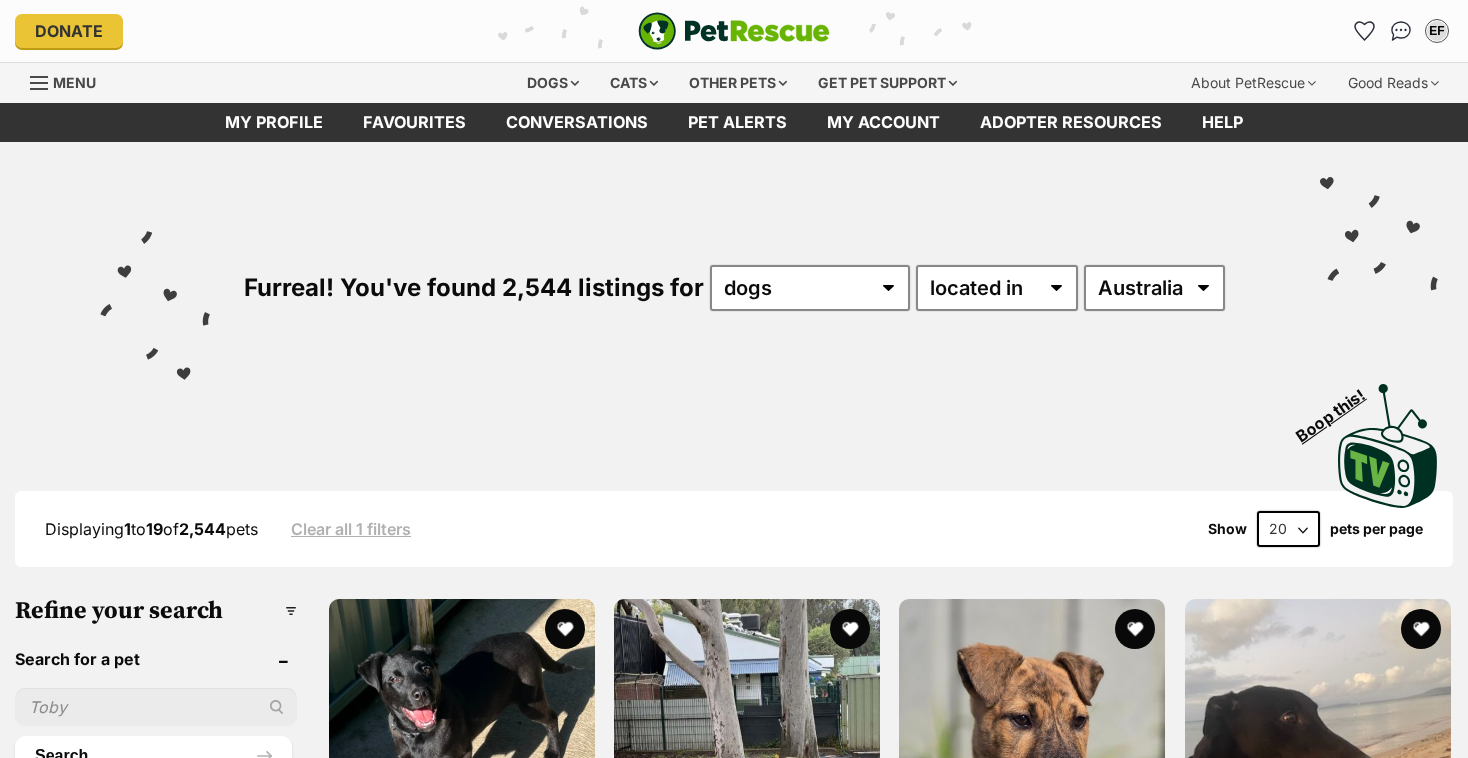 scroll, scrollTop: 0, scrollLeft: 0, axis: both 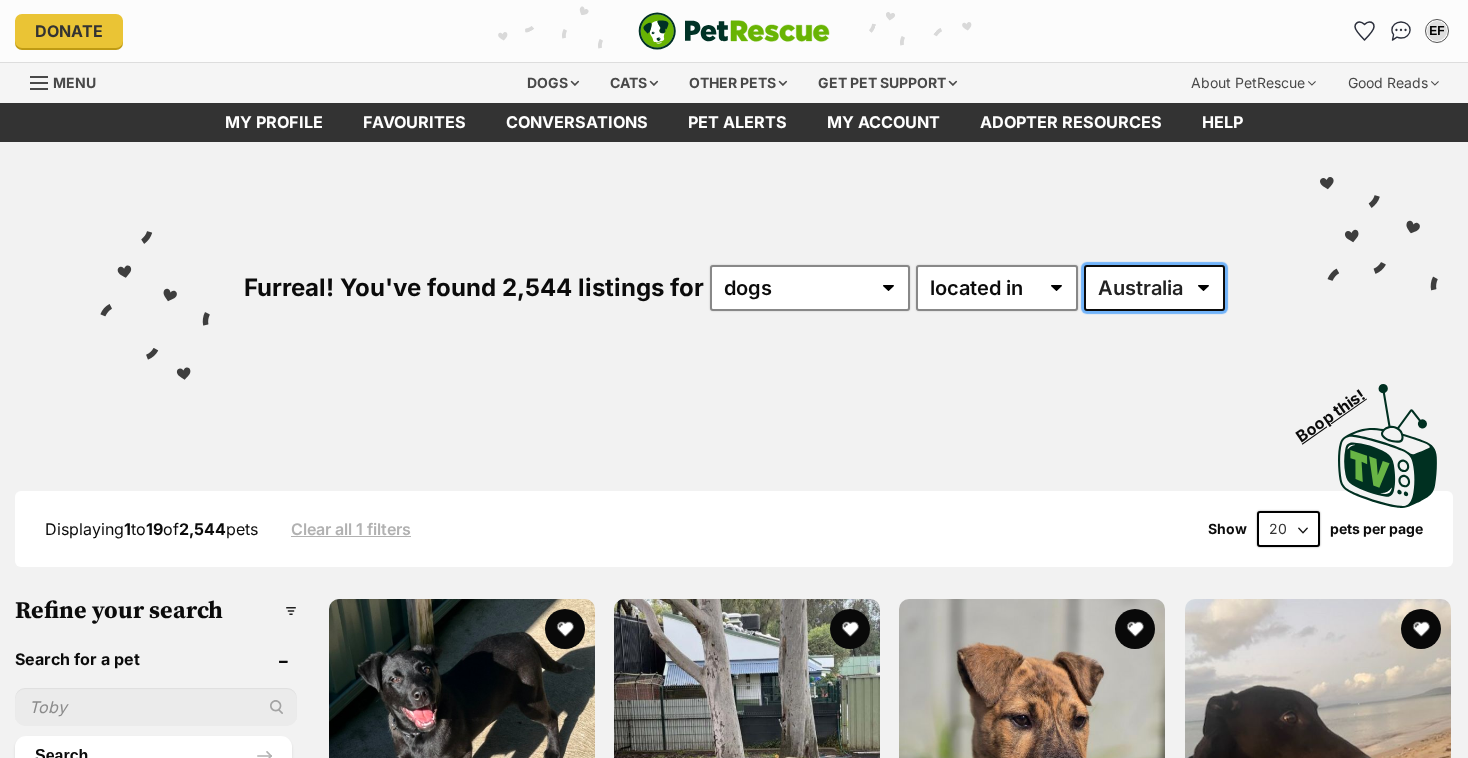 click on "Australia
ACT
NSW
NT
QLD
SA
TAS
VIC
WA" at bounding box center [1154, 288] 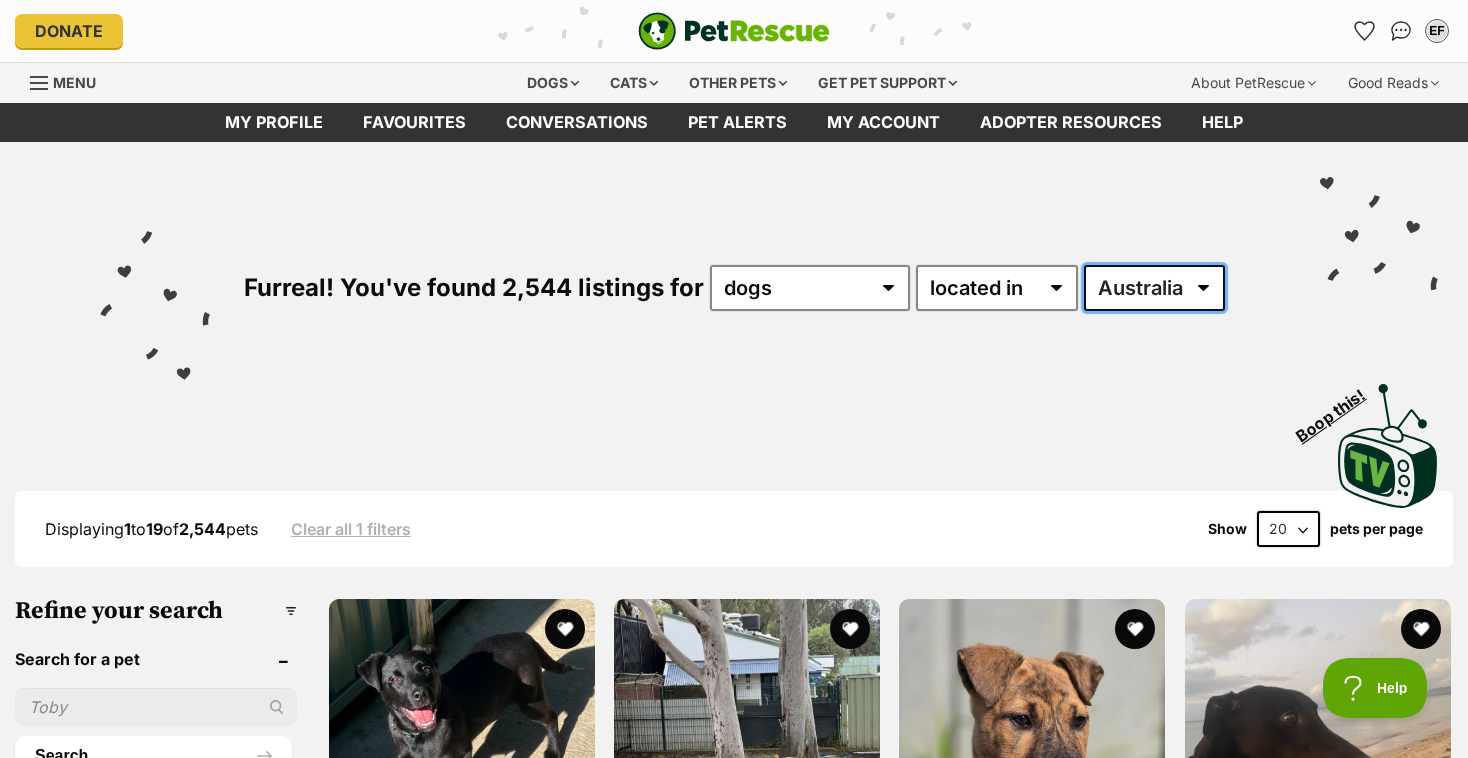 scroll, scrollTop: 0, scrollLeft: 0, axis: both 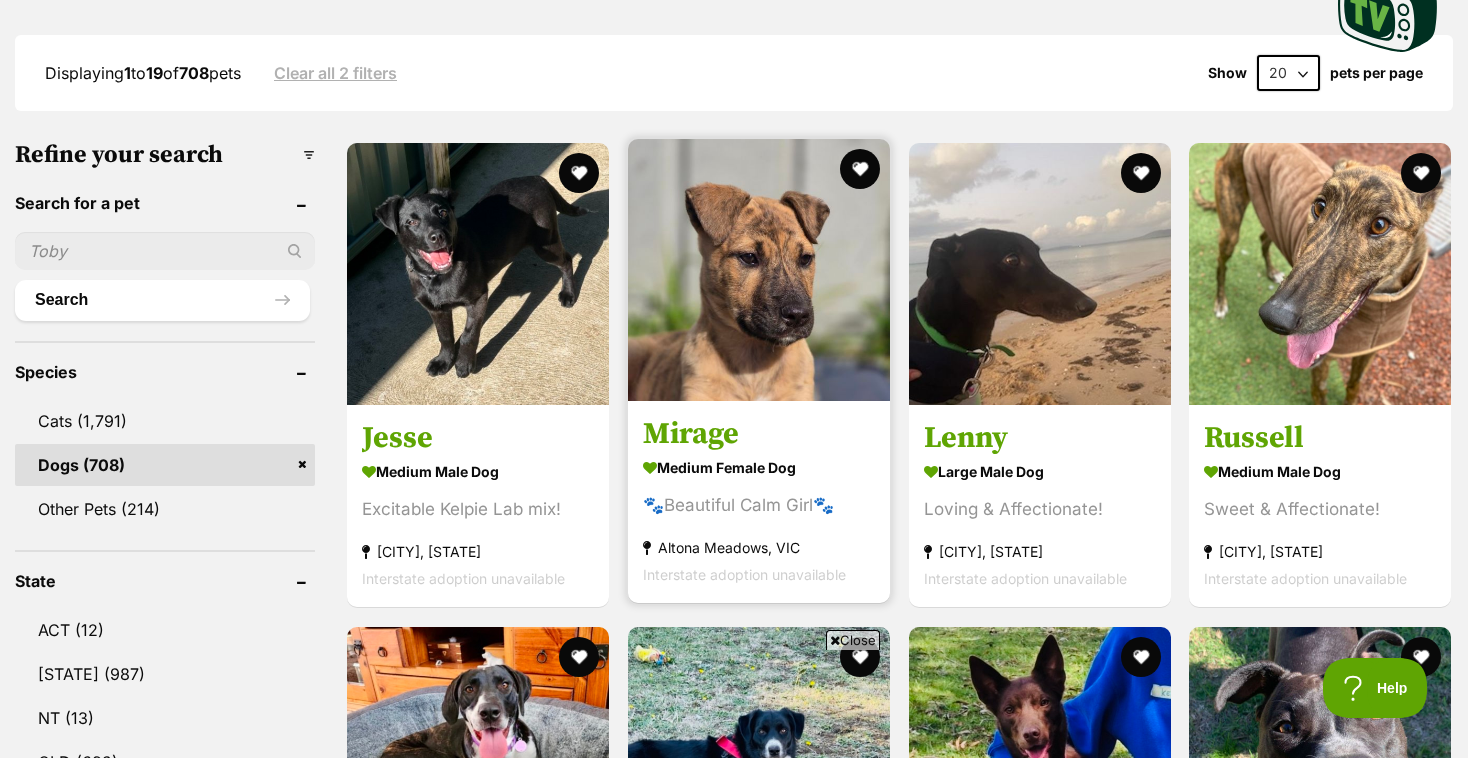 click at bounding box center [759, 270] 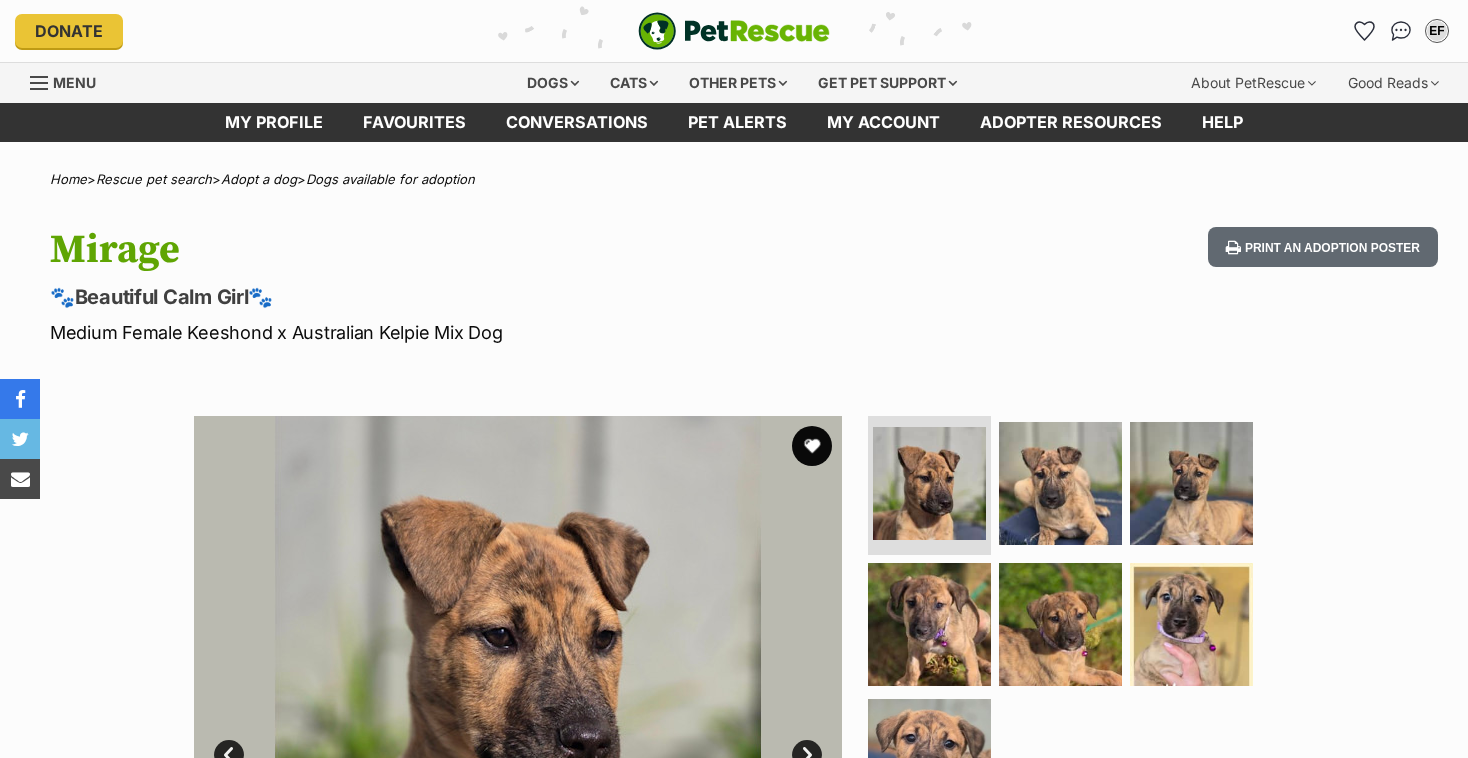 scroll, scrollTop: 0, scrollLeft: 0, axis: both 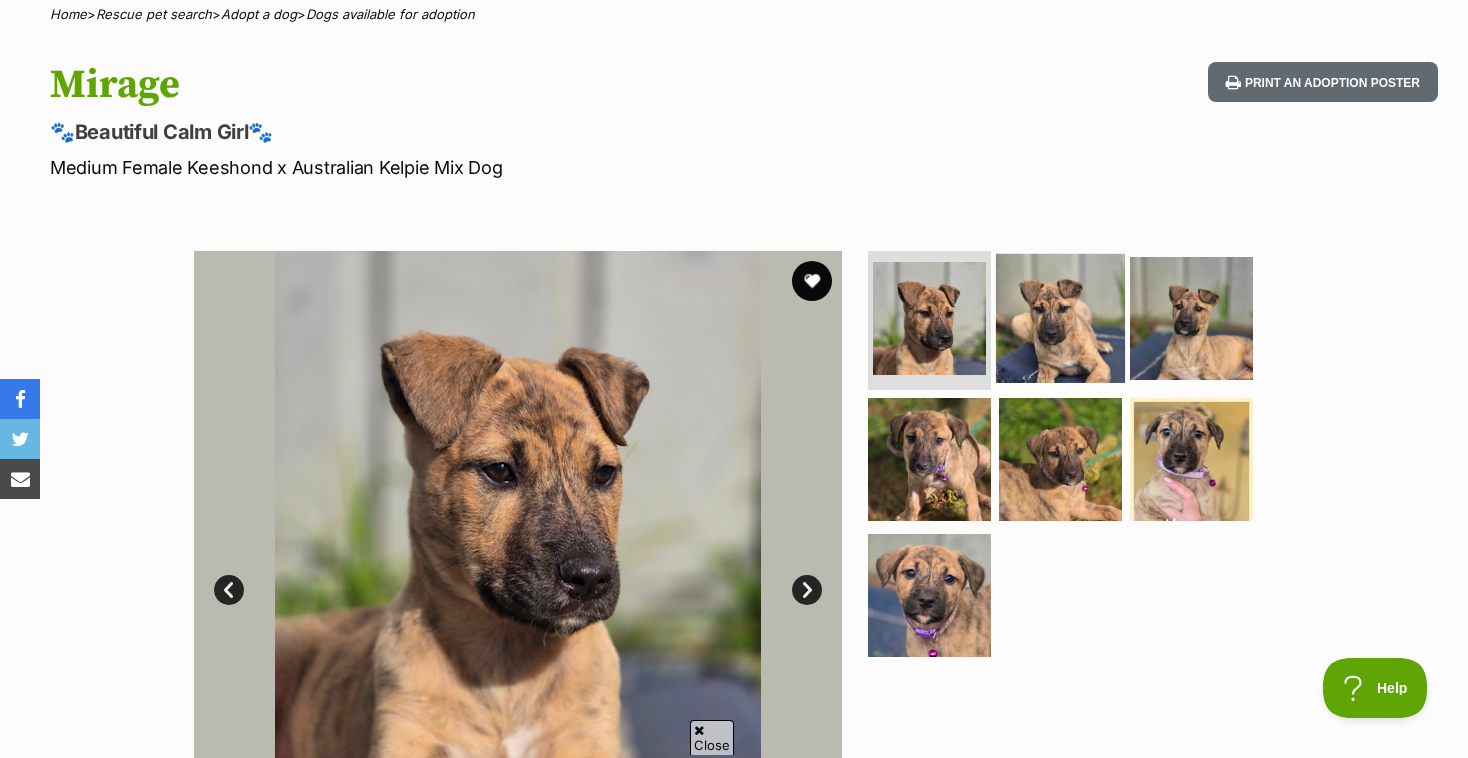 click at bounding box center [1060, 317] 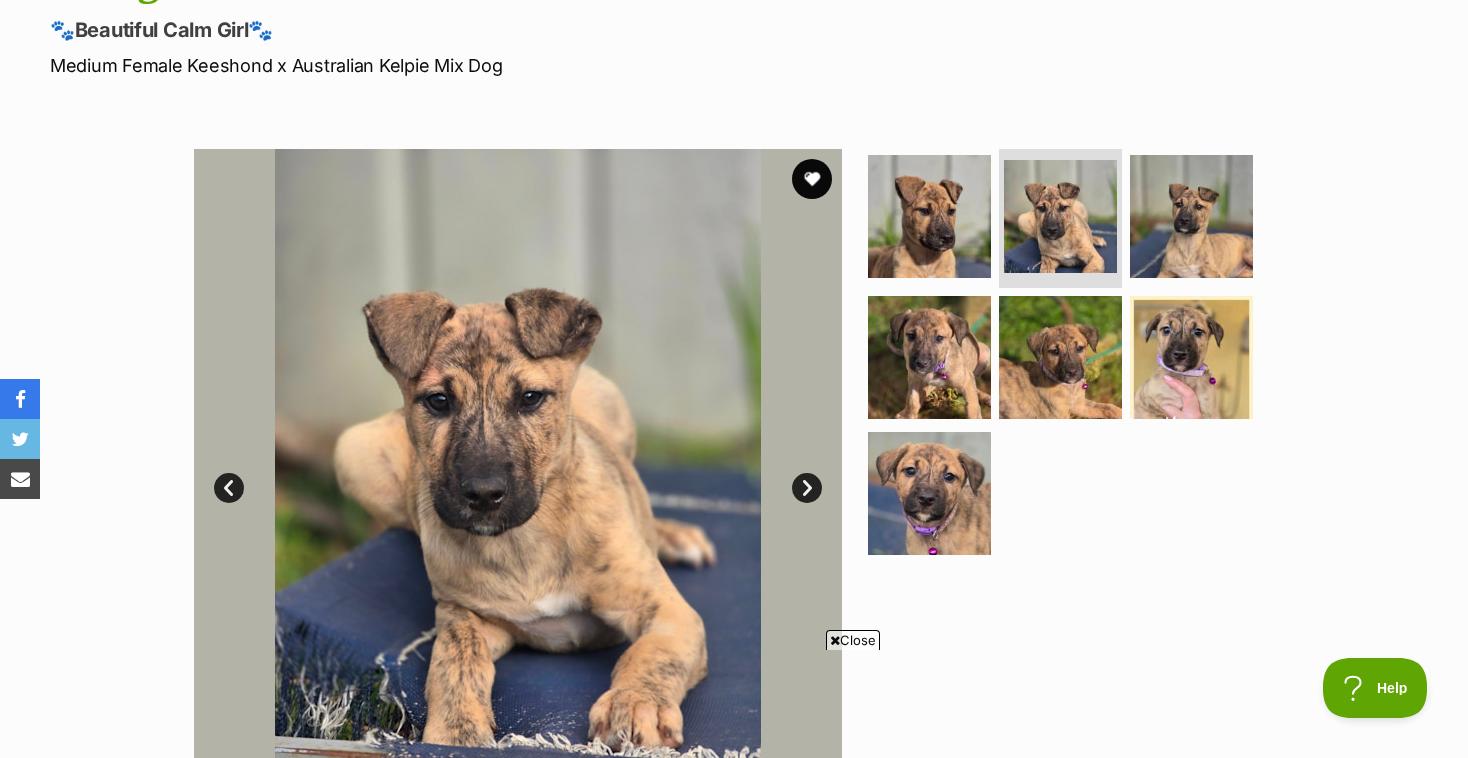 scroll, scrollTop: 0, scrollLeft: 0, axis: both 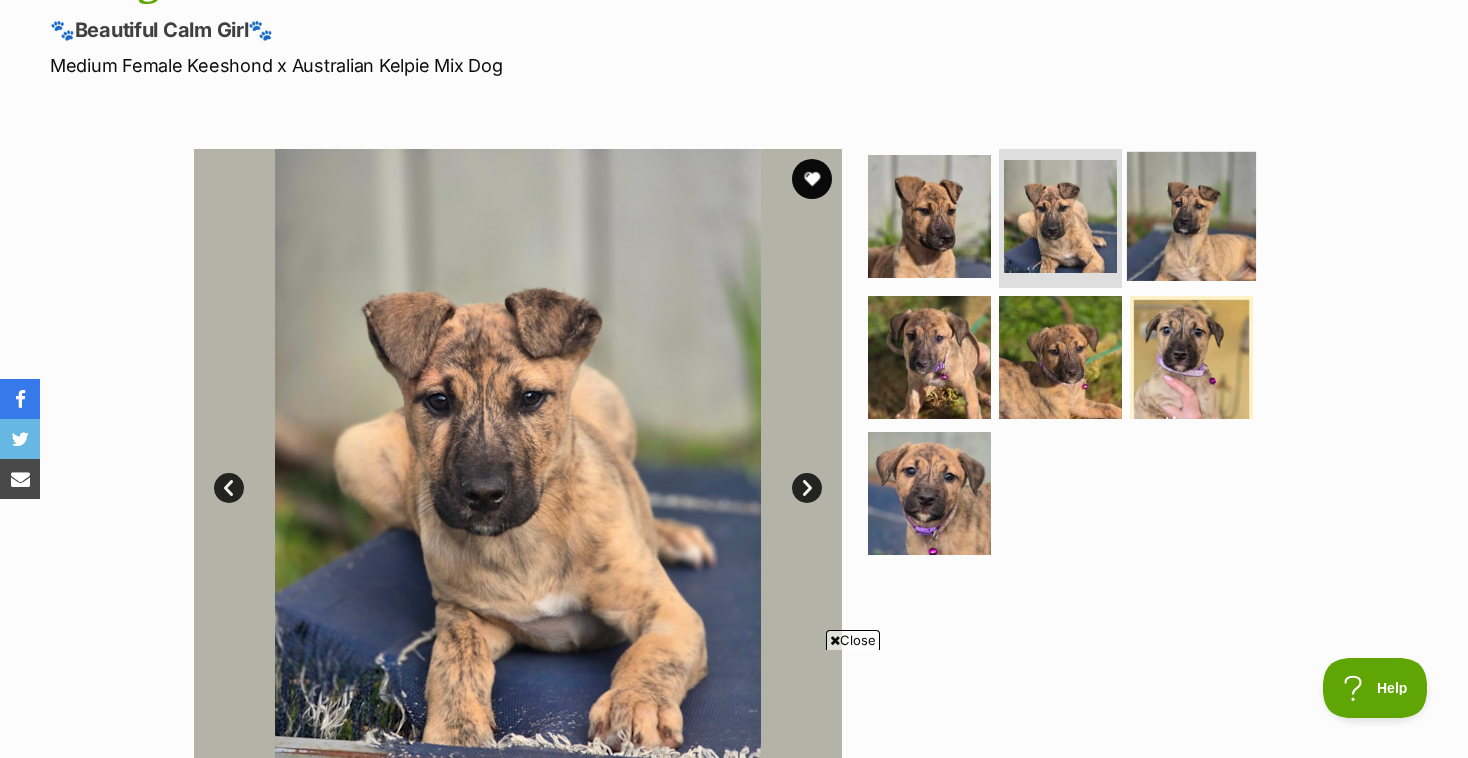 click at bounding box center [1191, 215] 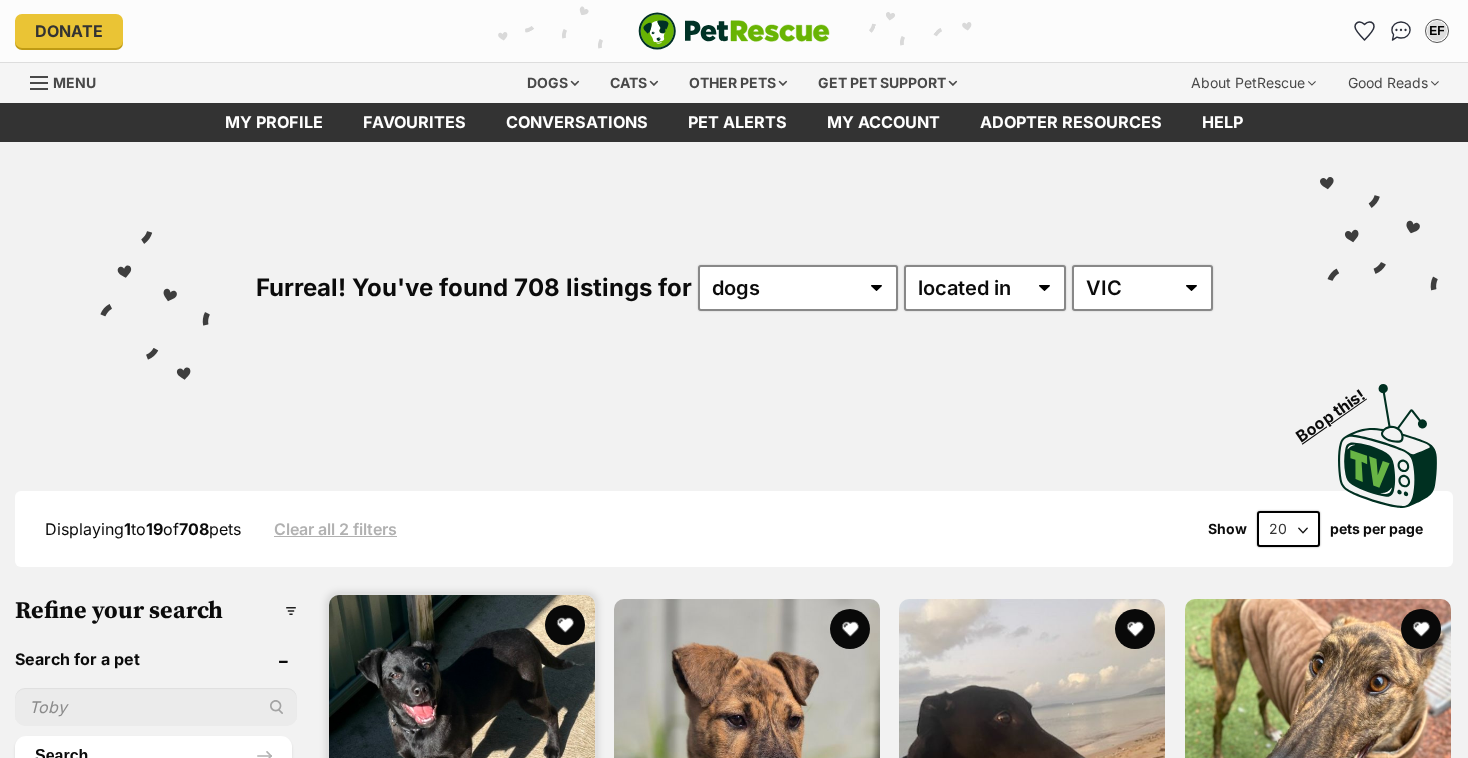 scroll, scrollTop: 456, scrollLeft: 0, axis: vertical 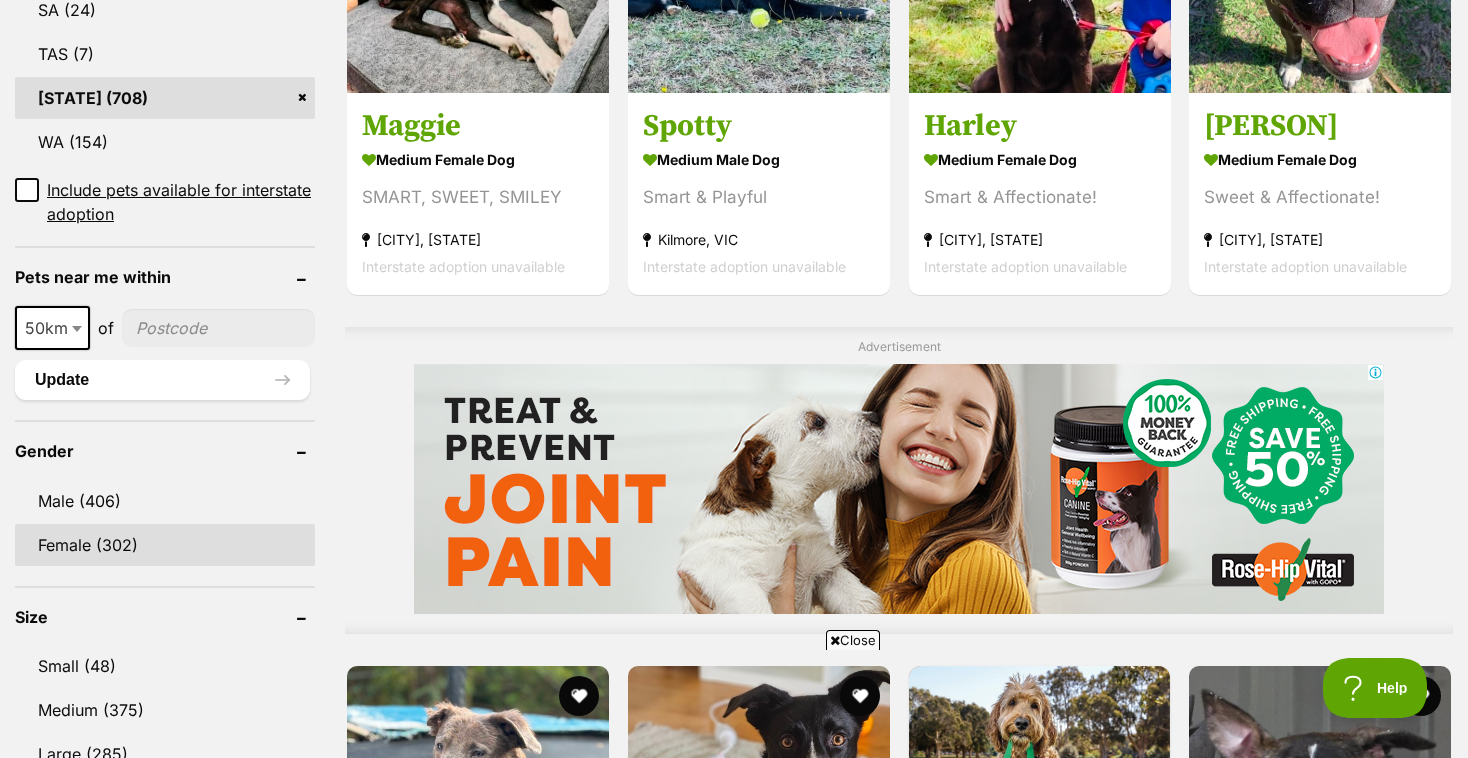 click on "Female (302)" at bounding box center [165, 545] 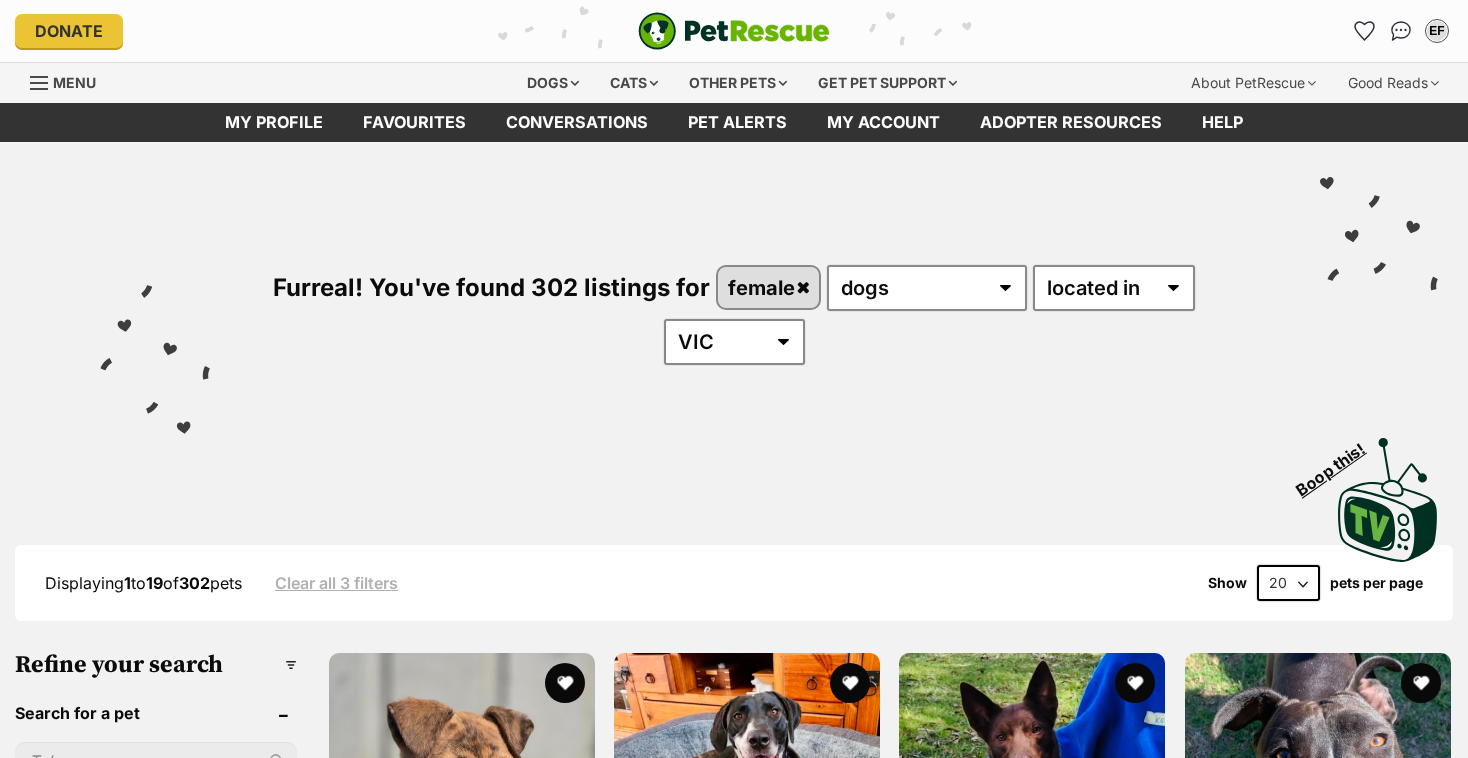 scroll, scrollTop: 0, scrollLeft: 0, axis: both 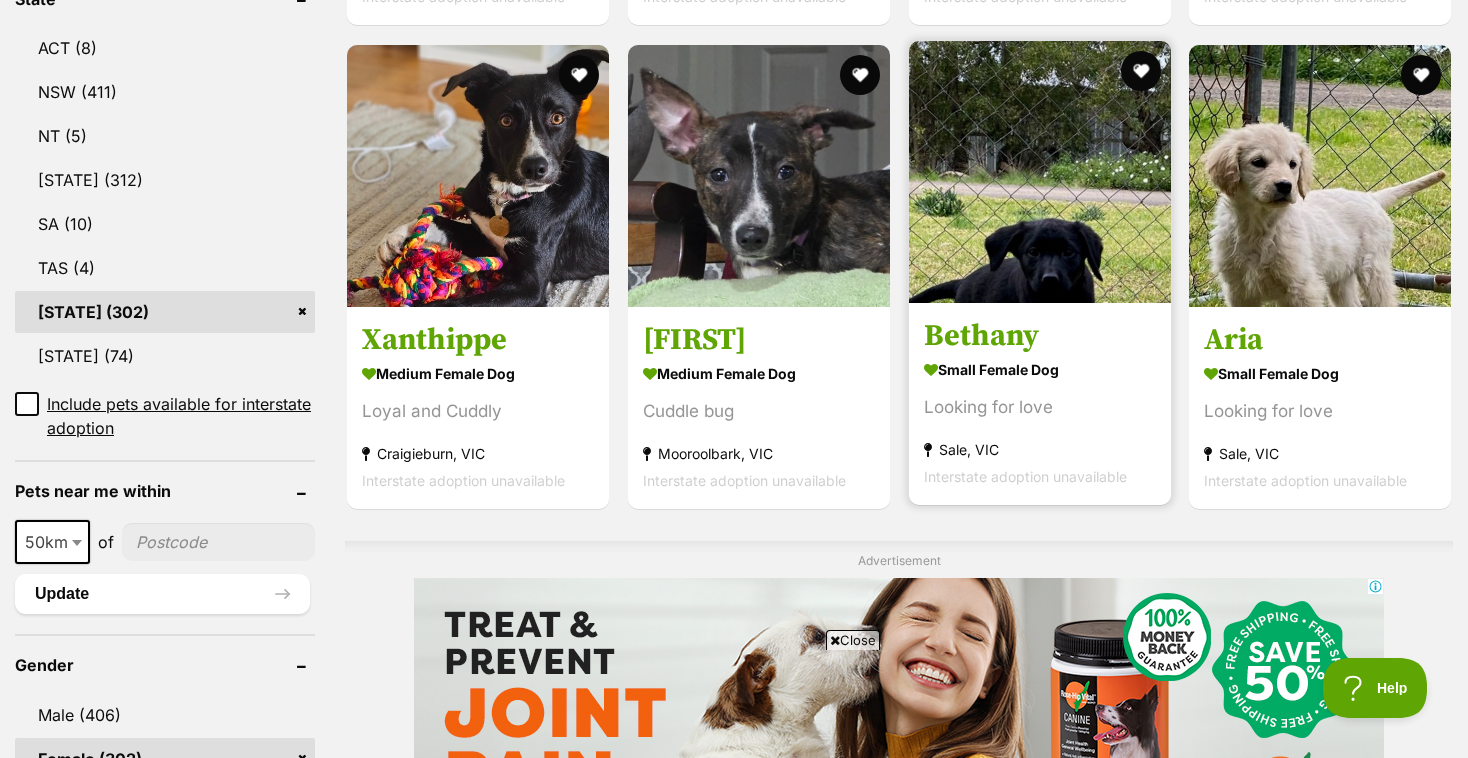 click on "Bethany
small female Dog
Looking for love
Sale, VIC
Interstate adoption unavailable" at bounding box center (1040, 403) 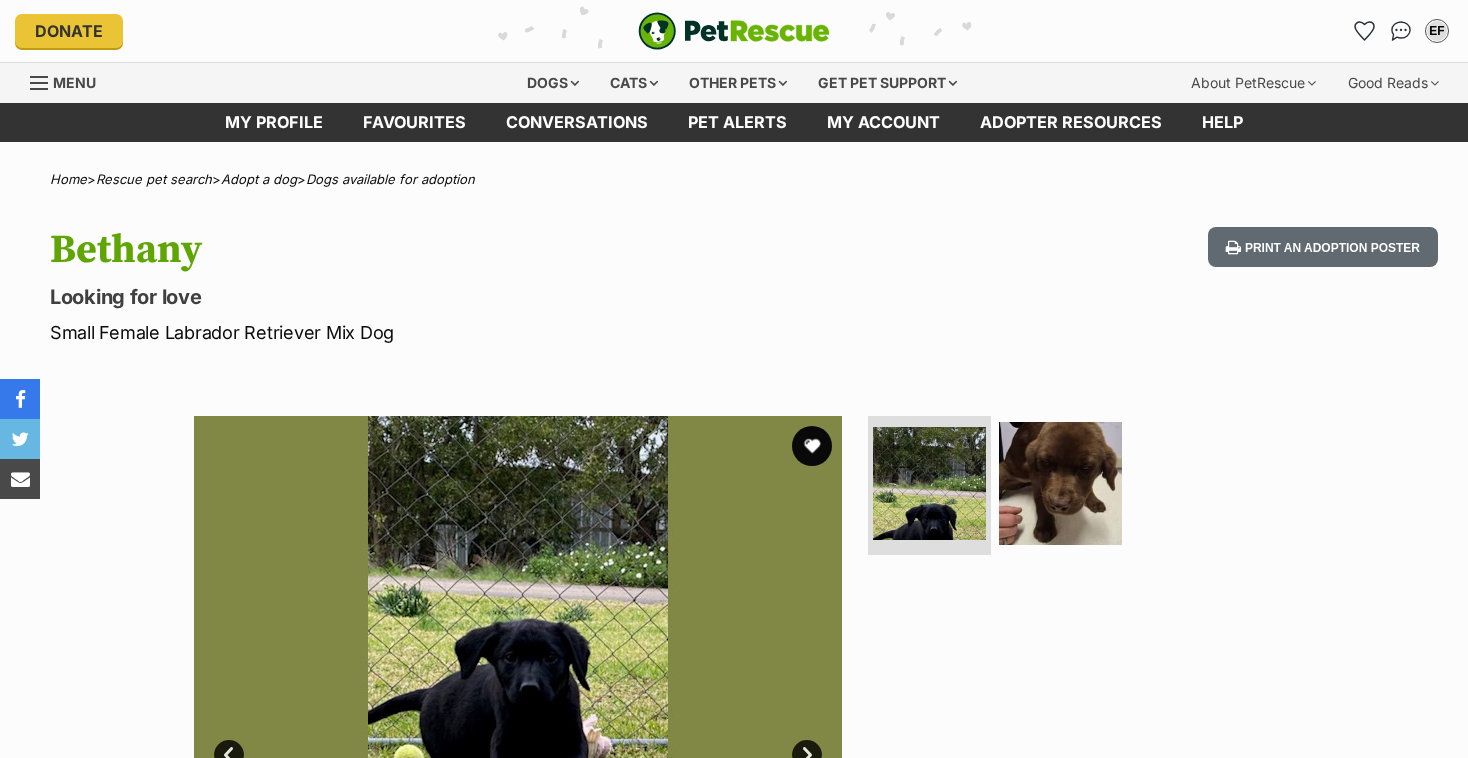 scroll, scrollTop: 0, scrollLeft: 0, axis: both 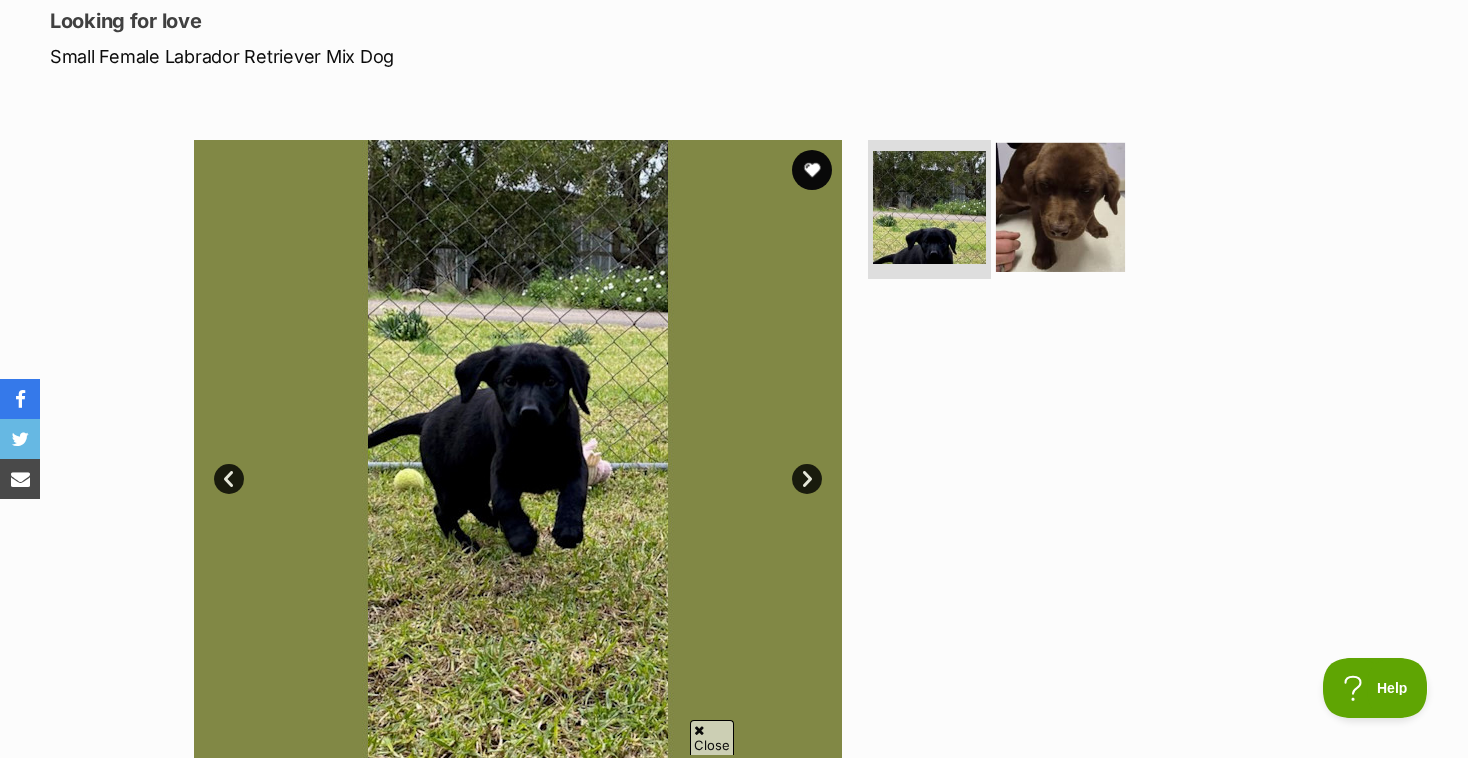 click at bounding box center (1060, 206) 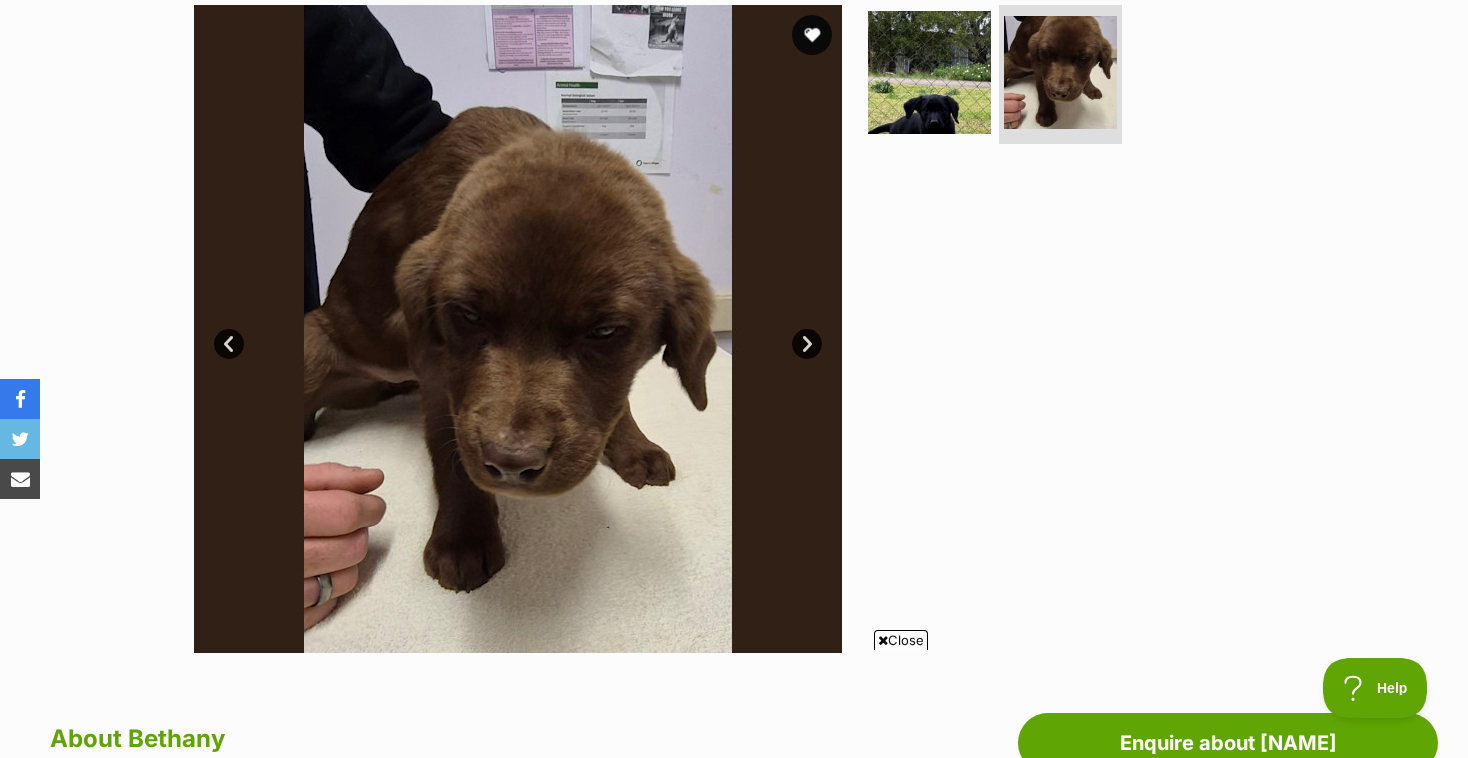 scroll, scrollTop: 49, scrollLeft: 0, axis: vertical 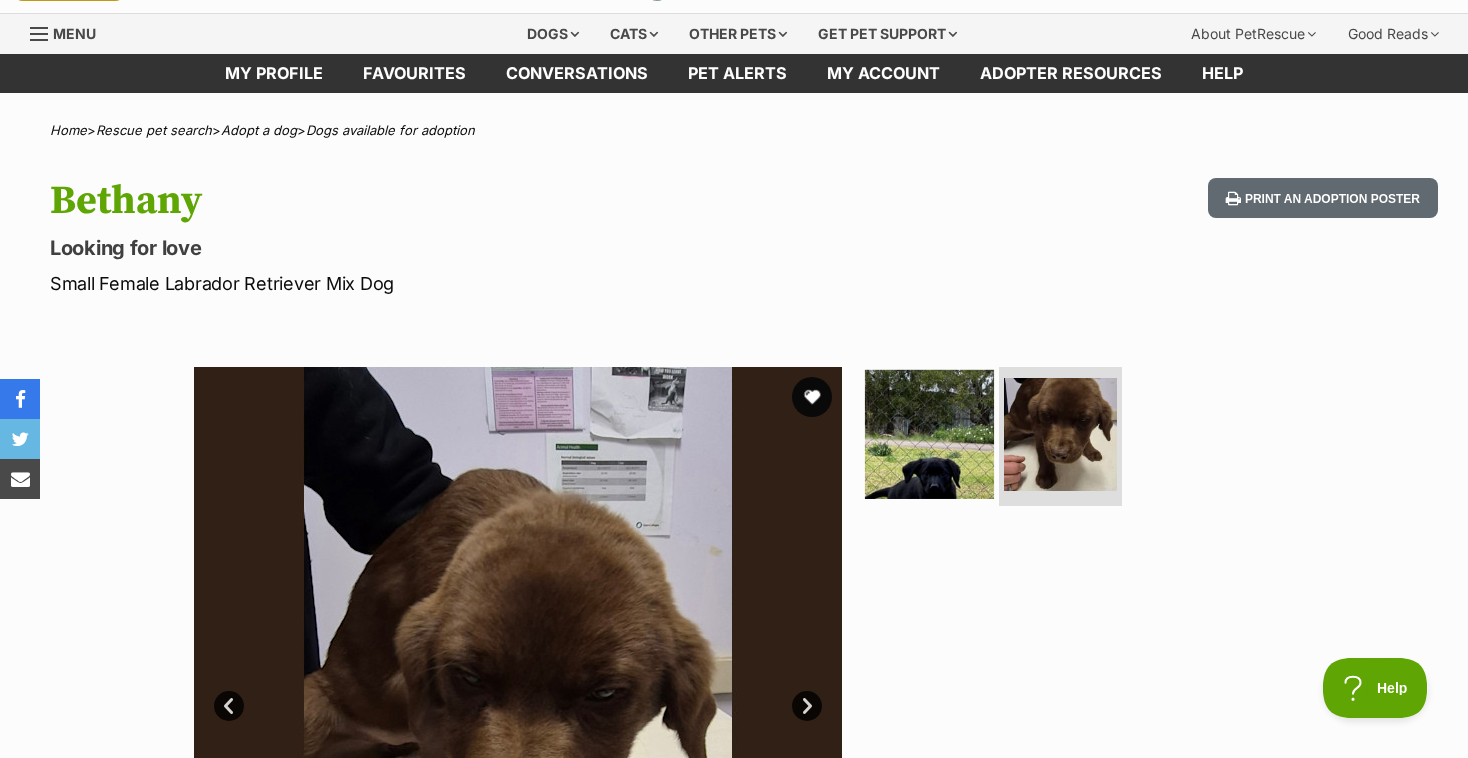 click at bounding box center (929, 433) 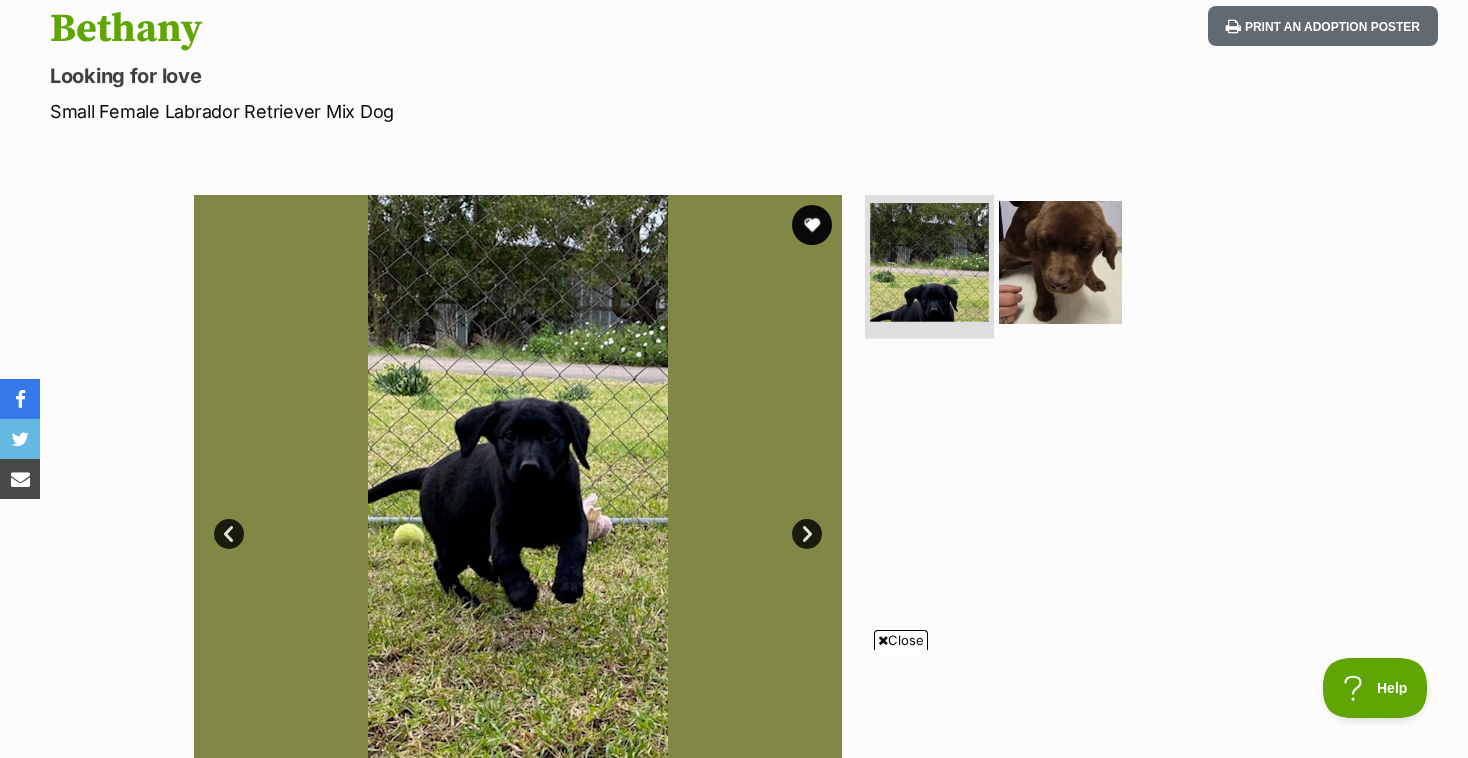 scroll, scrollTop: 217, scrollLeft: 0, axis: vertical 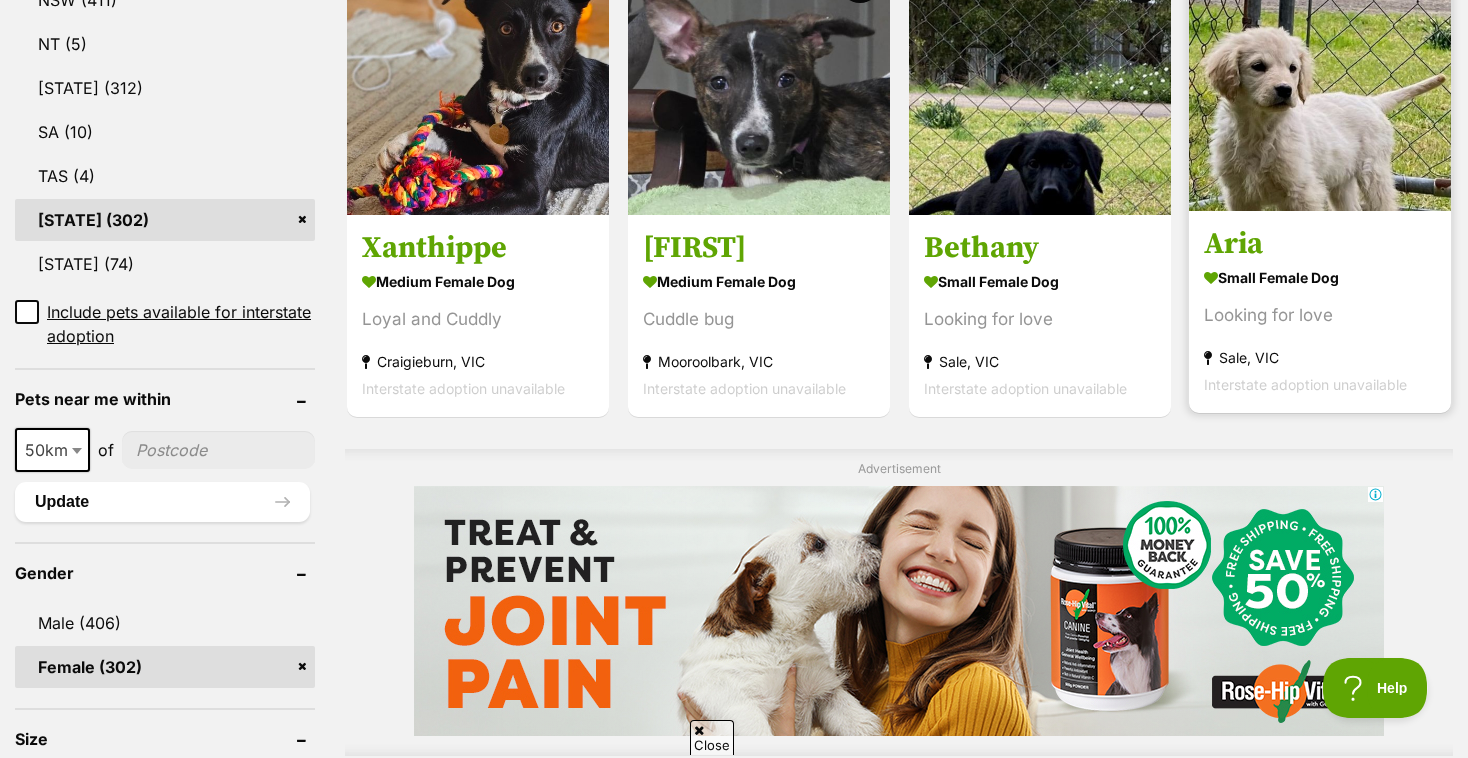 click at bounding box center [1320, 80] 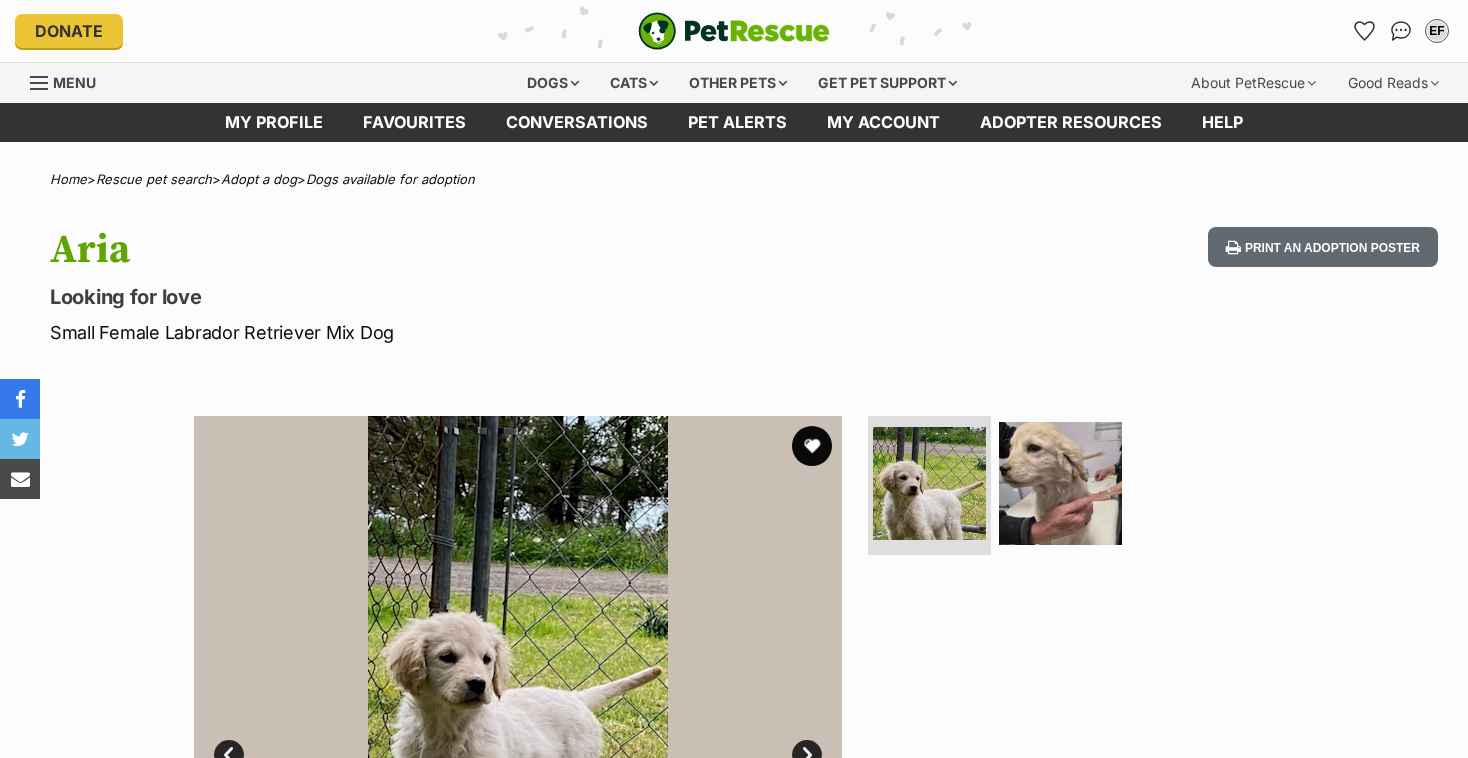 scroll, scrollTop: 0, scrollLeft: 0, axis: both 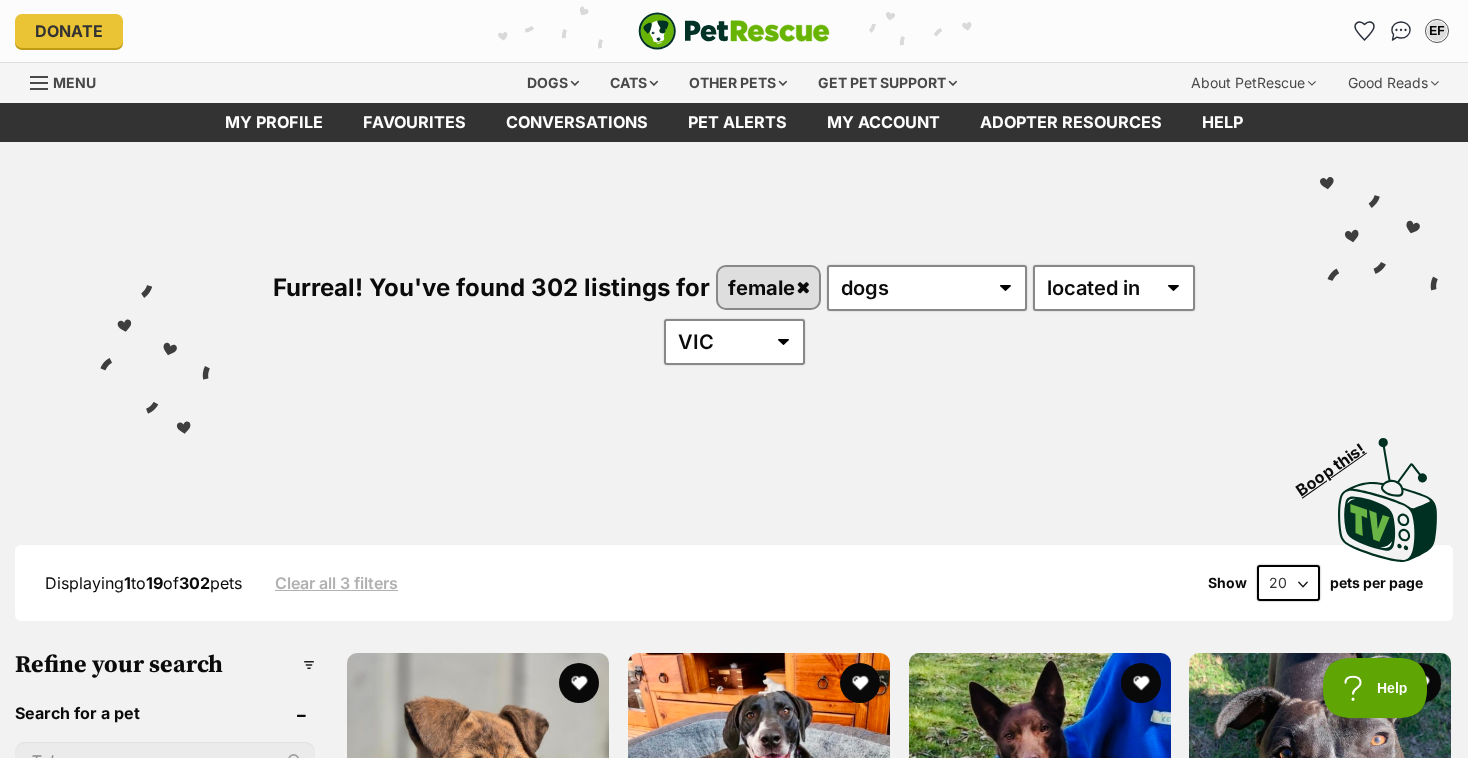 click on "20 40 60" at bounding box center [1288, 583] 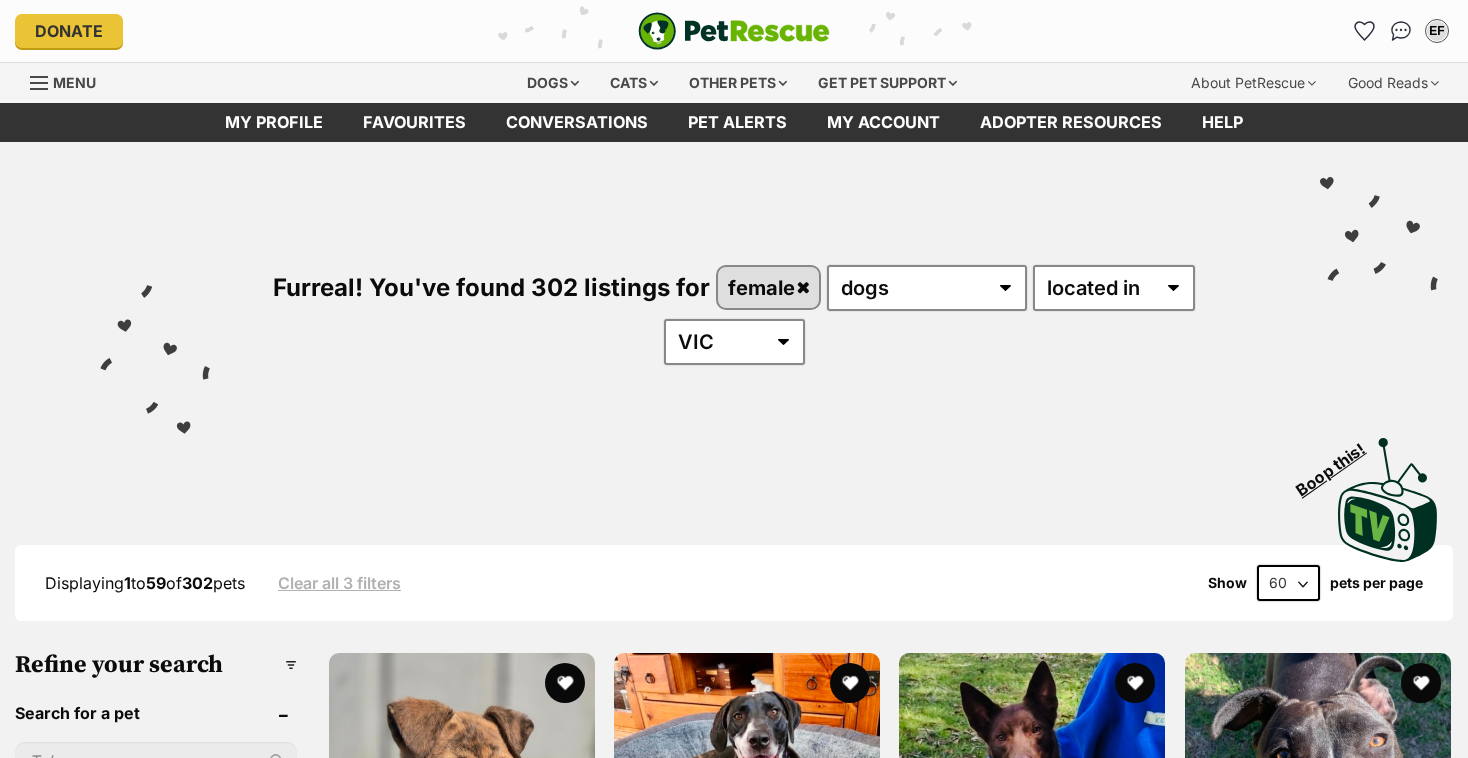 scroll, scrollTop: 232, scrollLeft: 0, axis: vertical 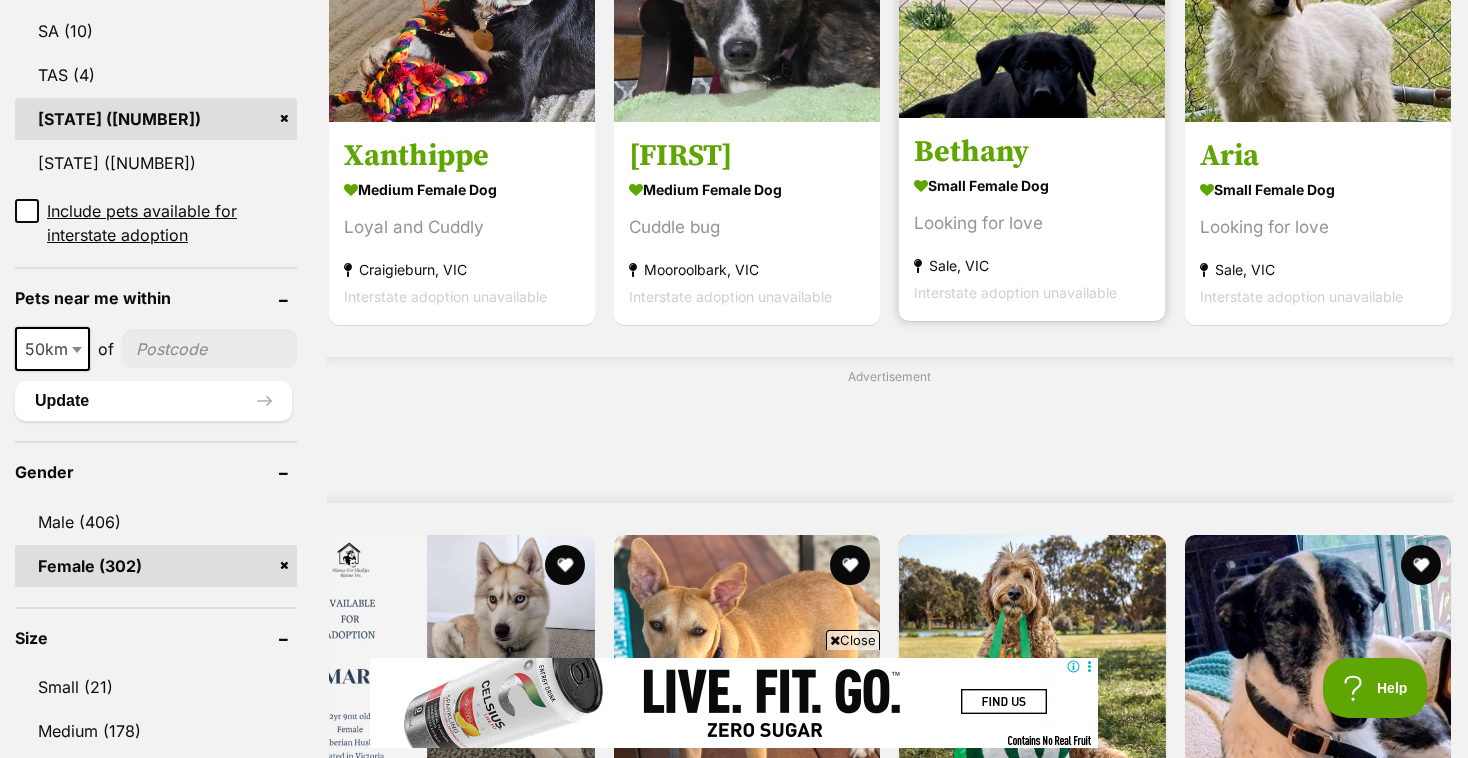 click on "Bethany" at bounding box center [1032, 152] 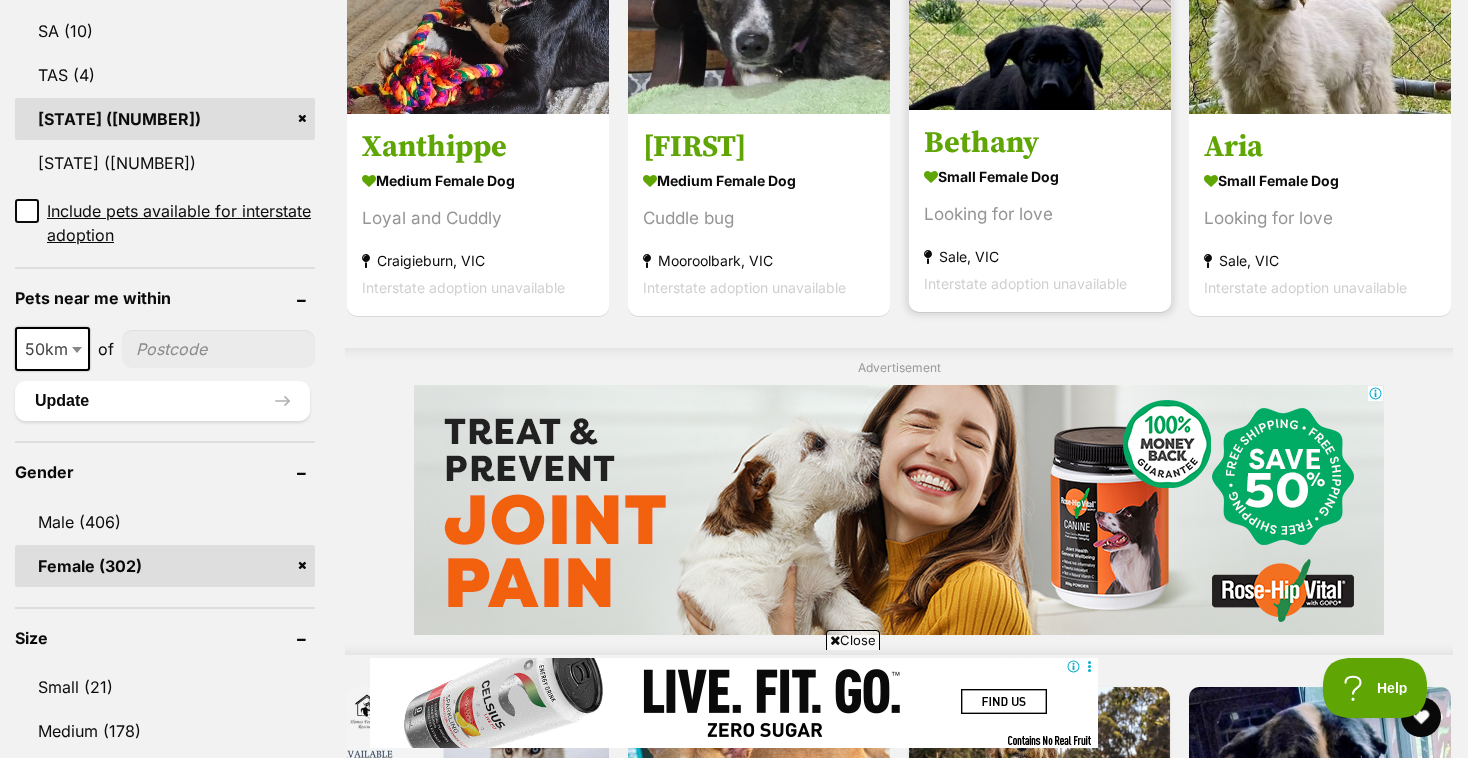 scroll, scrollTop: 0, scrollLeft: 0, axis: both 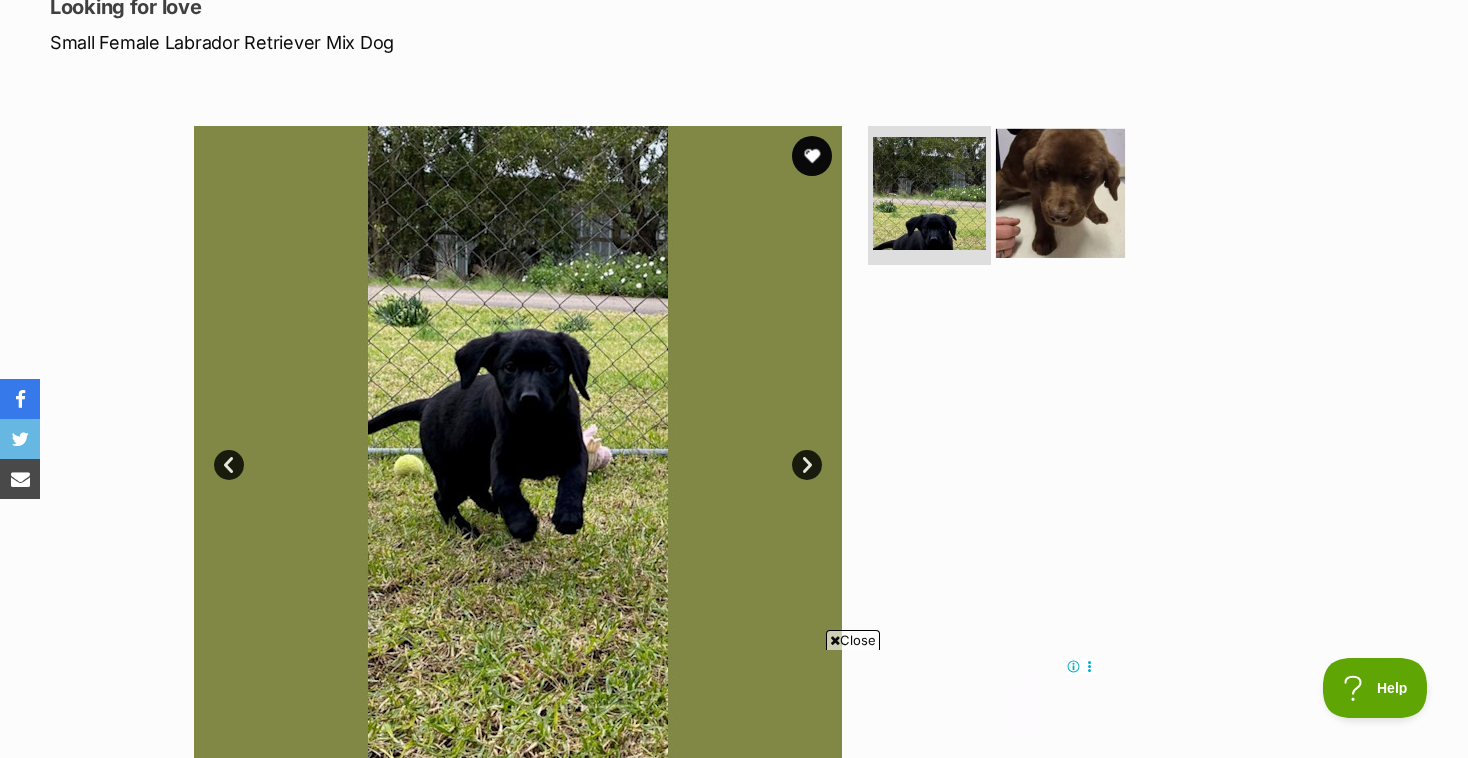 click at bounding box center (1060, 192) 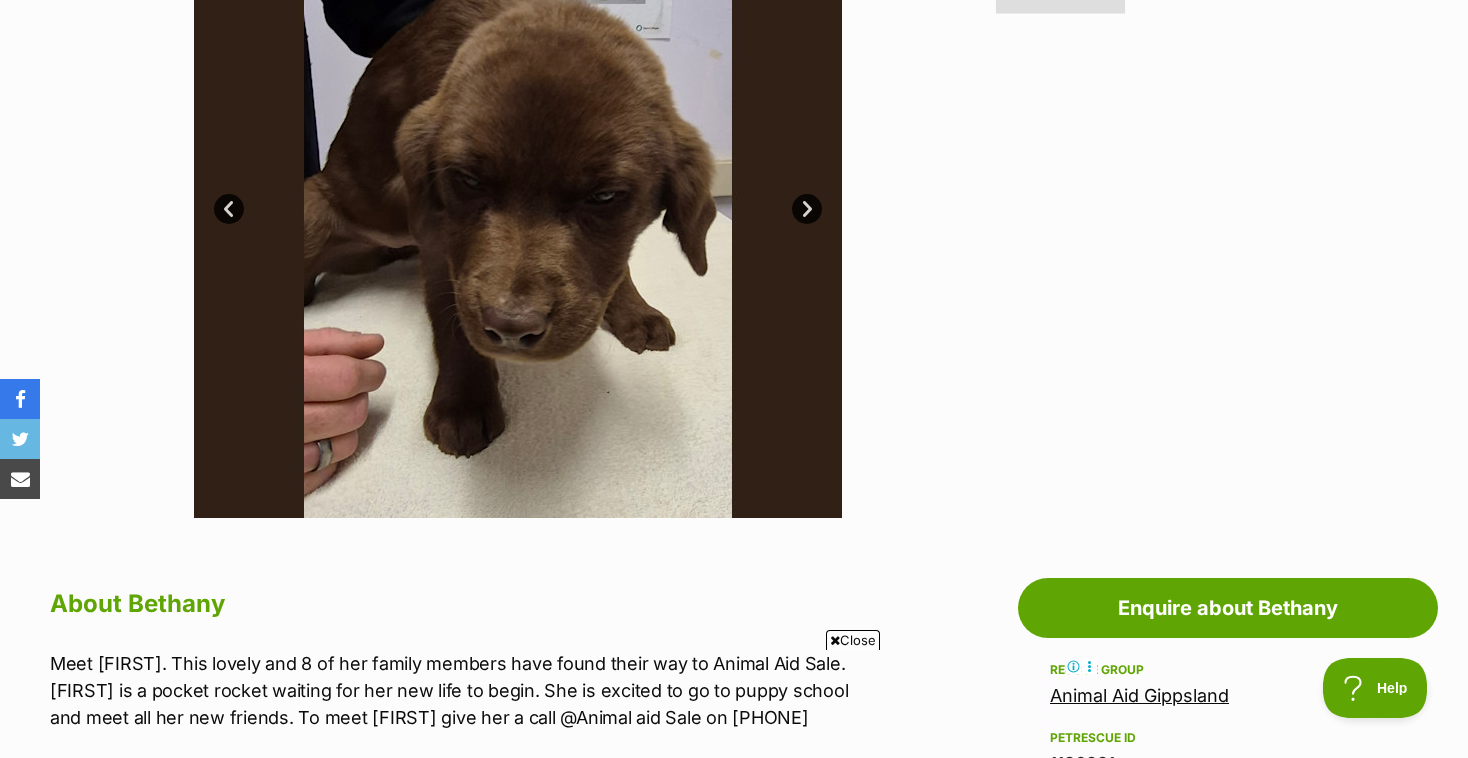 scroll, scrollTop: 547, scrollLeft: 0, axis: vertical 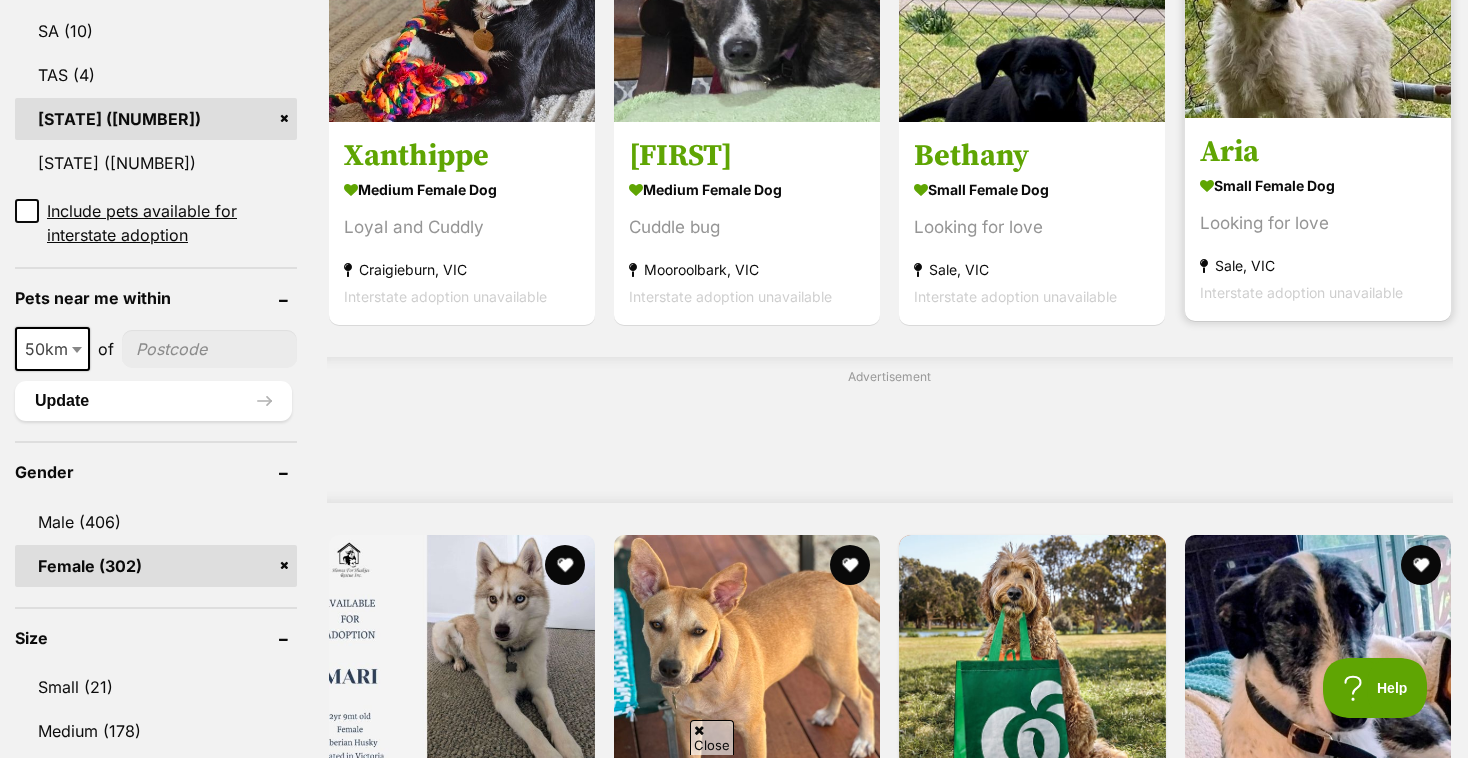 click at bounding box center (1318, -15) 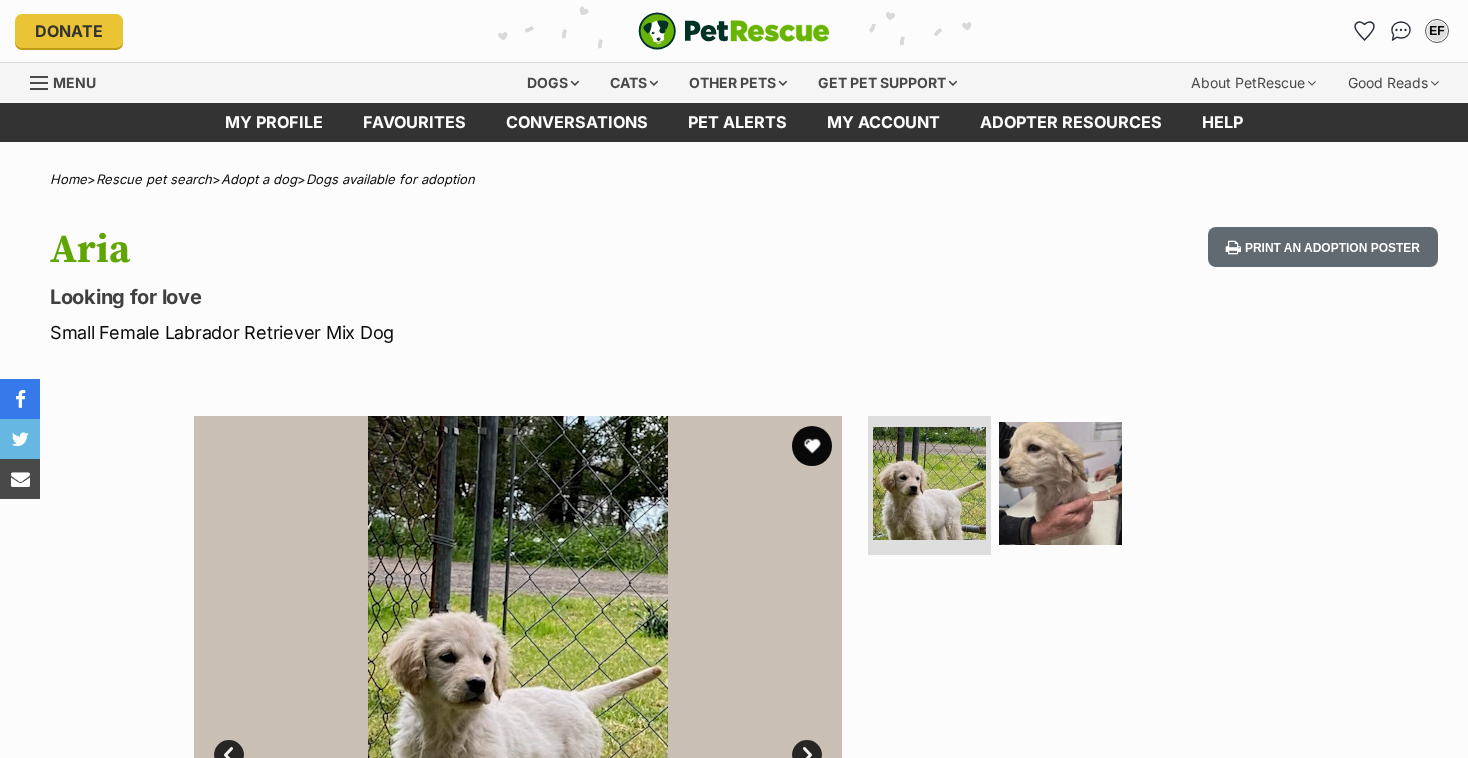 scroll, scrollTop: 0, scrollLeft: 0, axis: both 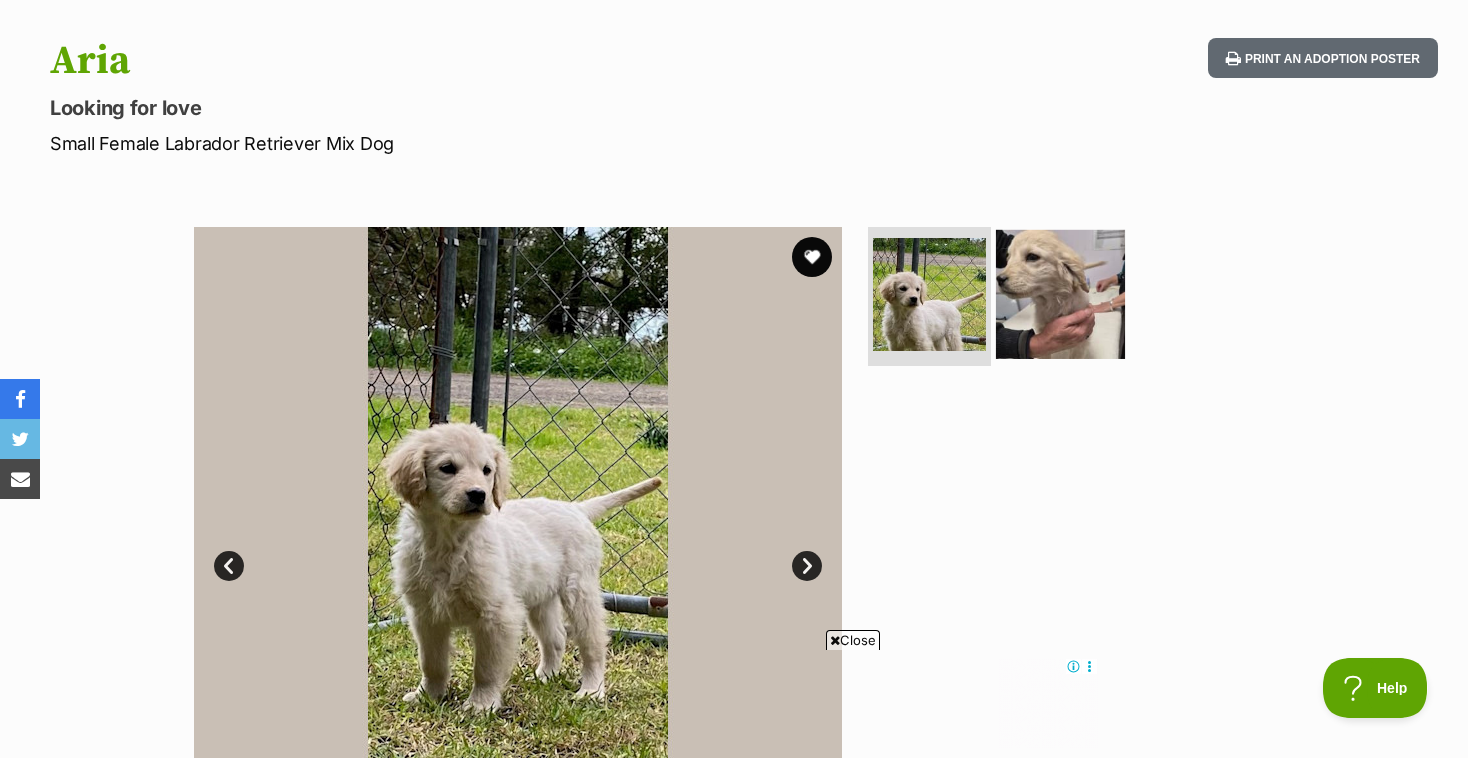 click at bounding box center [1060, 293] 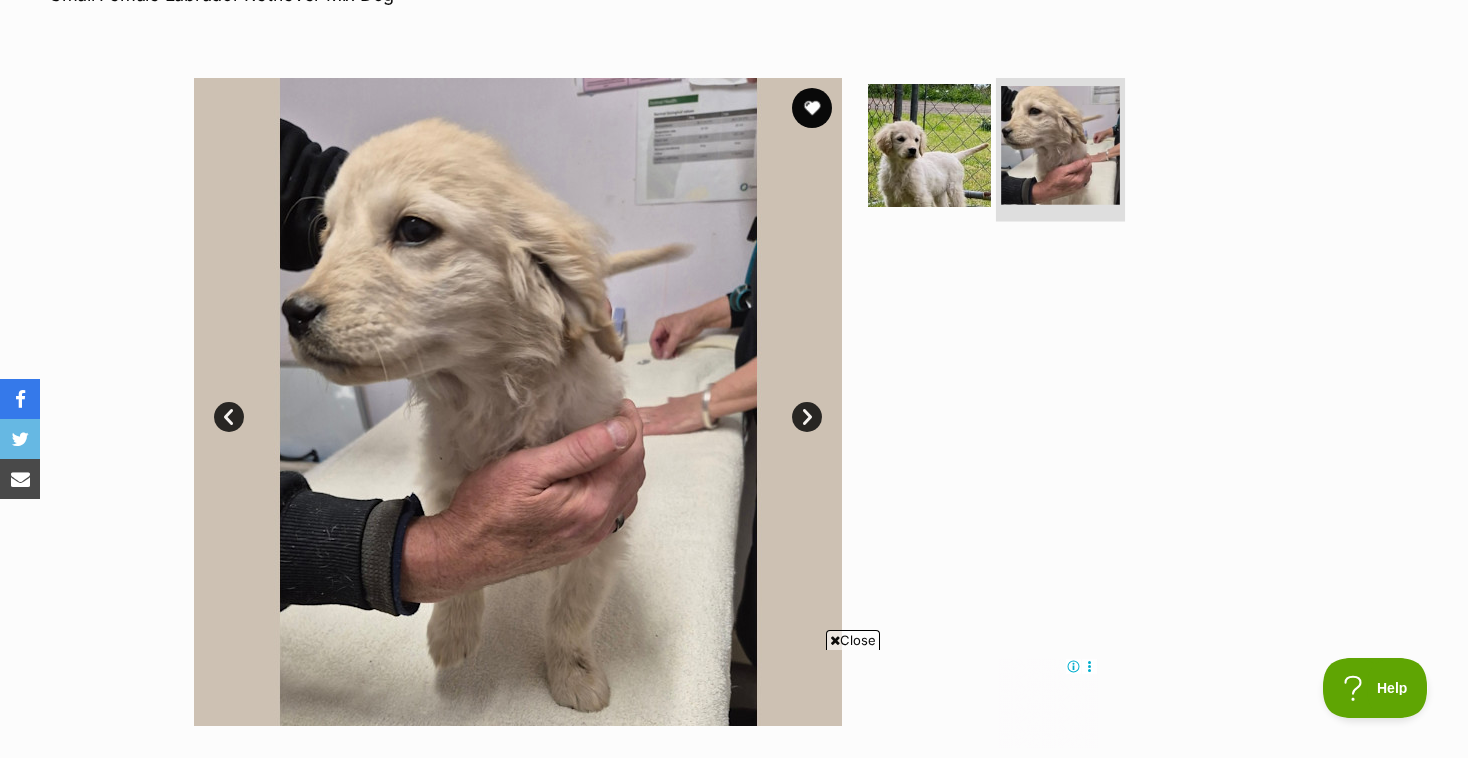 scroll, scrollTop: 344, scrollLeft: 0, axis: vertical 